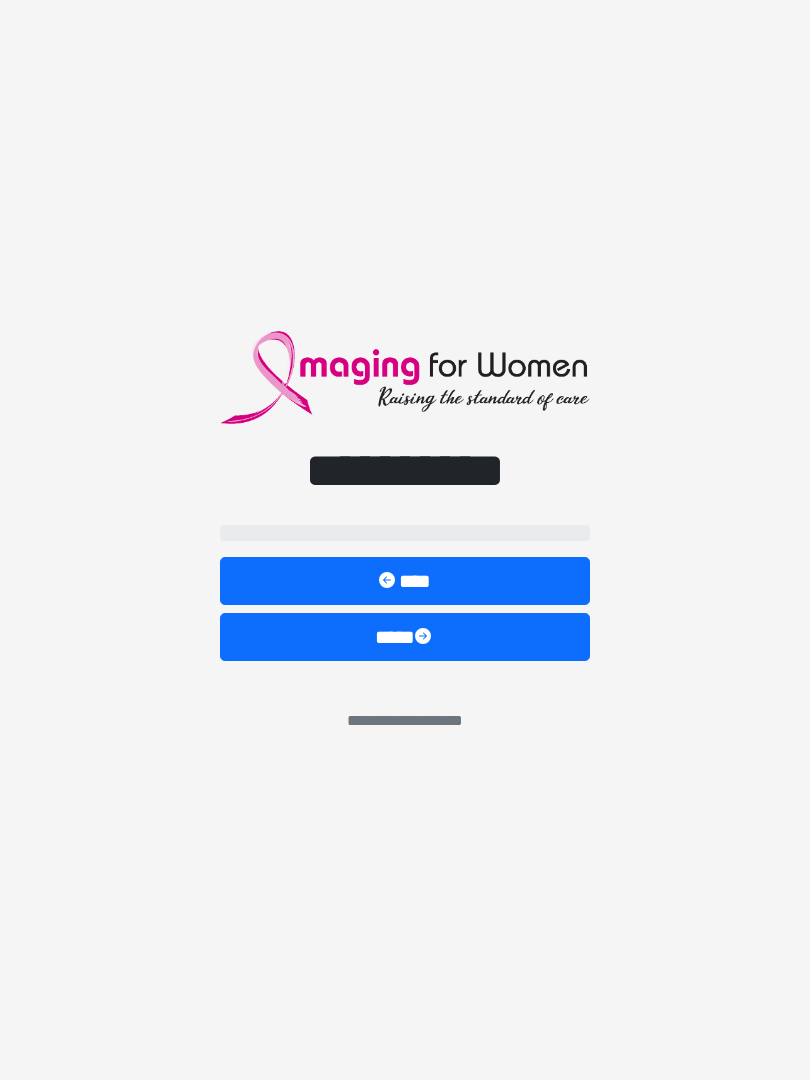 scroll, scrollTop: 0, scrollLeft: 0, axis: both 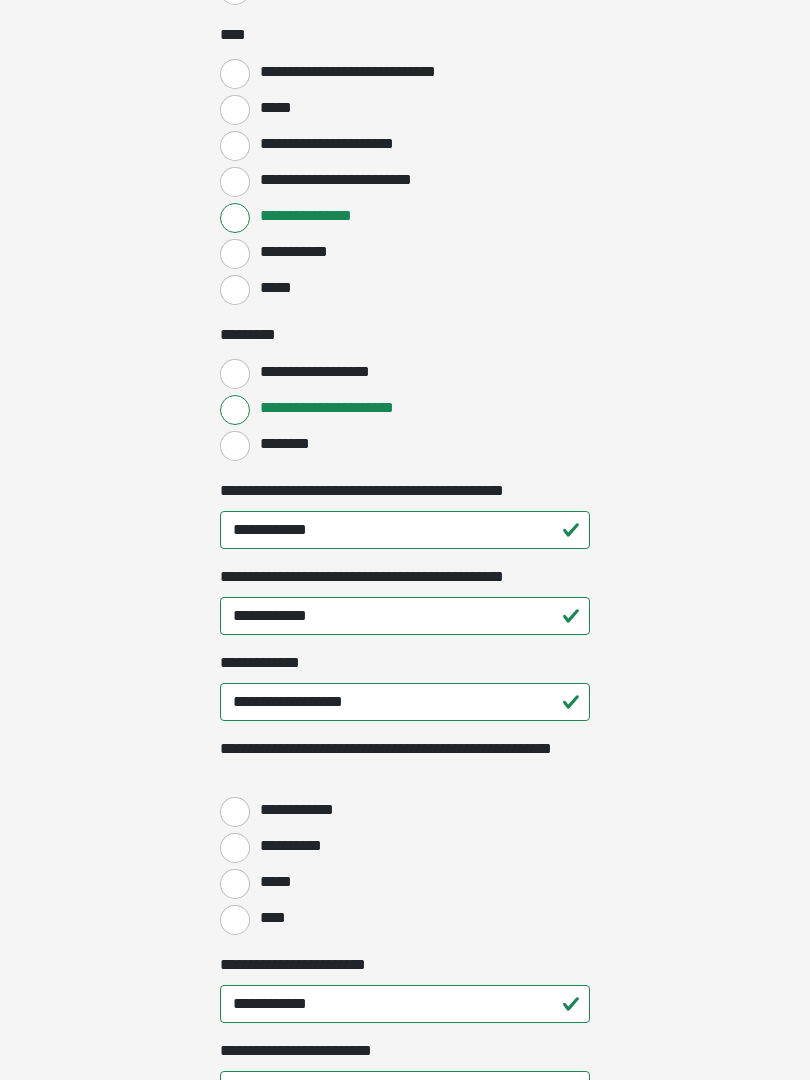 click on "****" at bounding box center (235, 920) 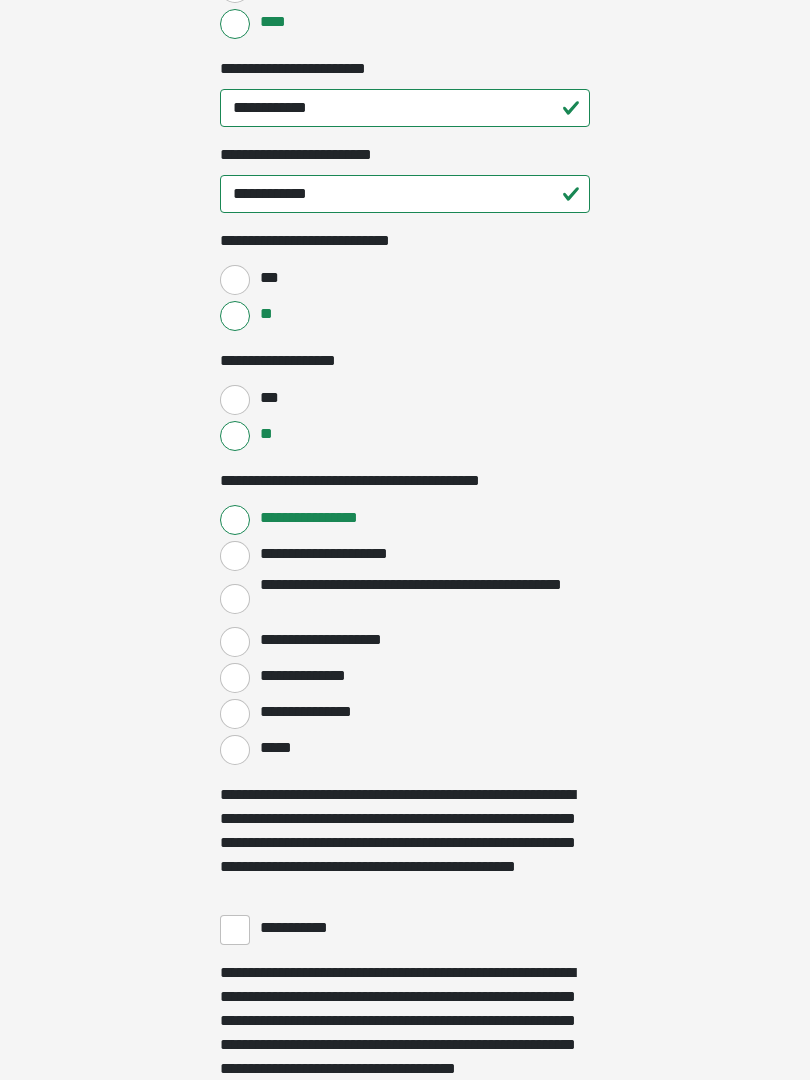 click on "**********" at bounding box center [235, 931] 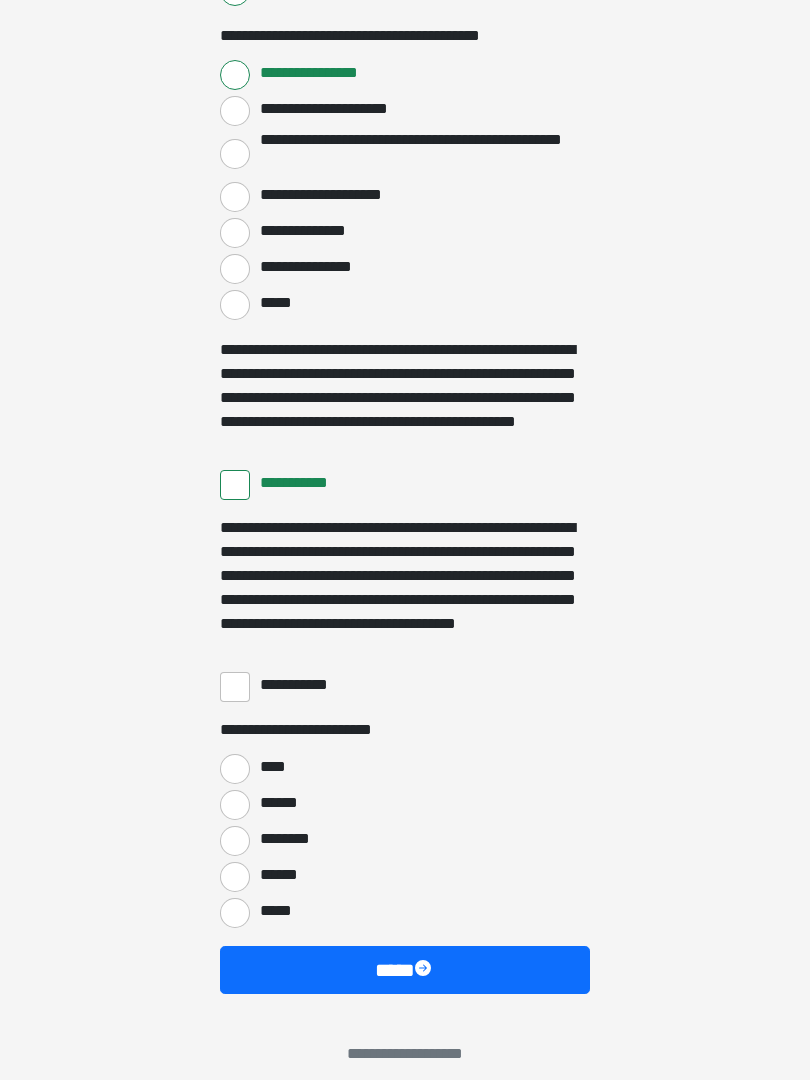 scroll, scrollTop: 3380, scrollLeft: 0, axis: vertical 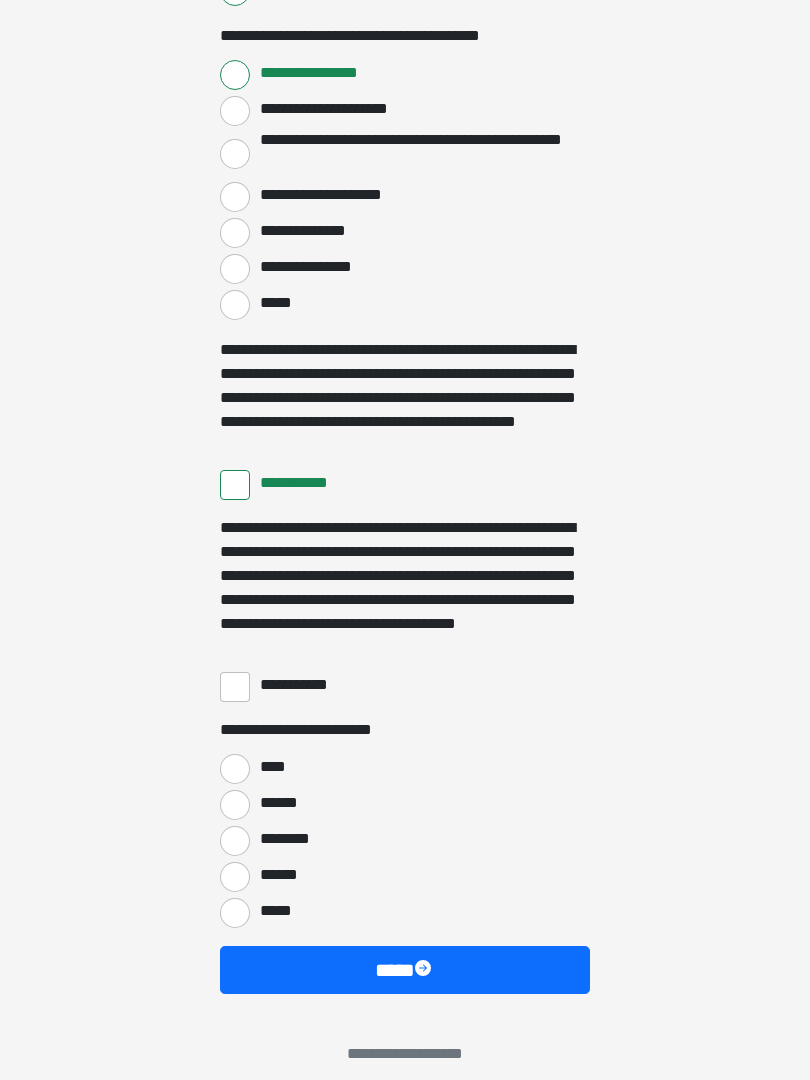 click on "**********" at bounding box center (235, 687) 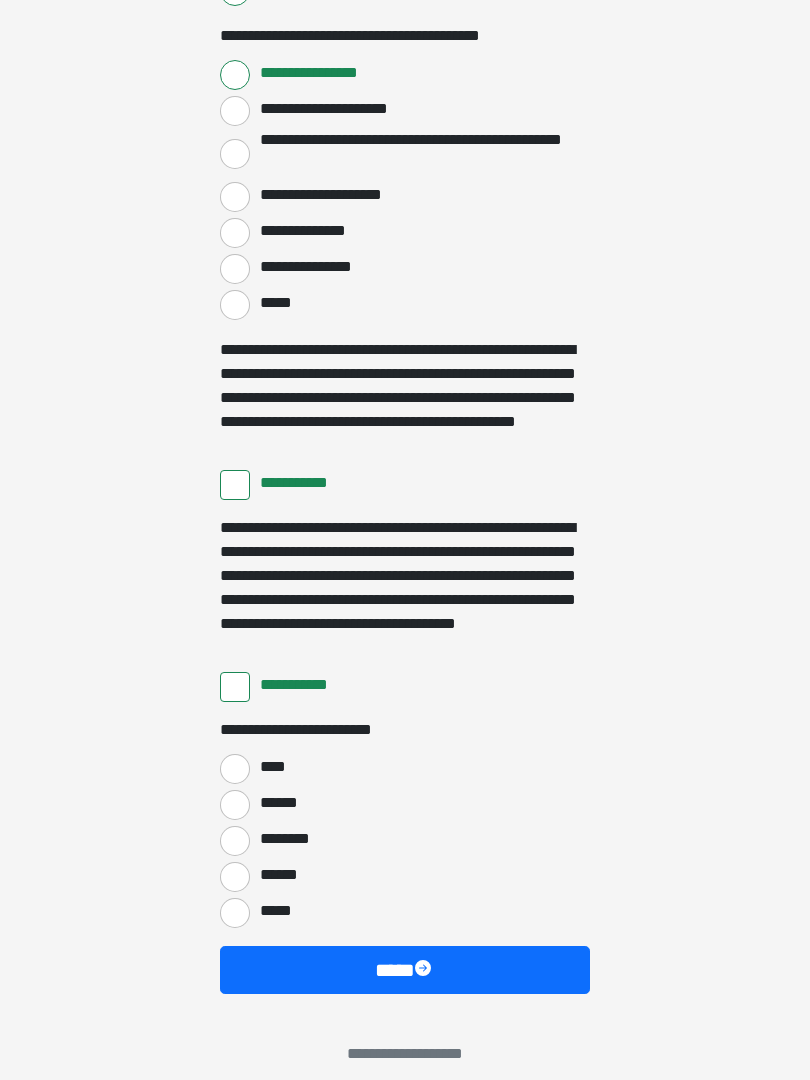 click on "****" at bounding box center (235, 769) 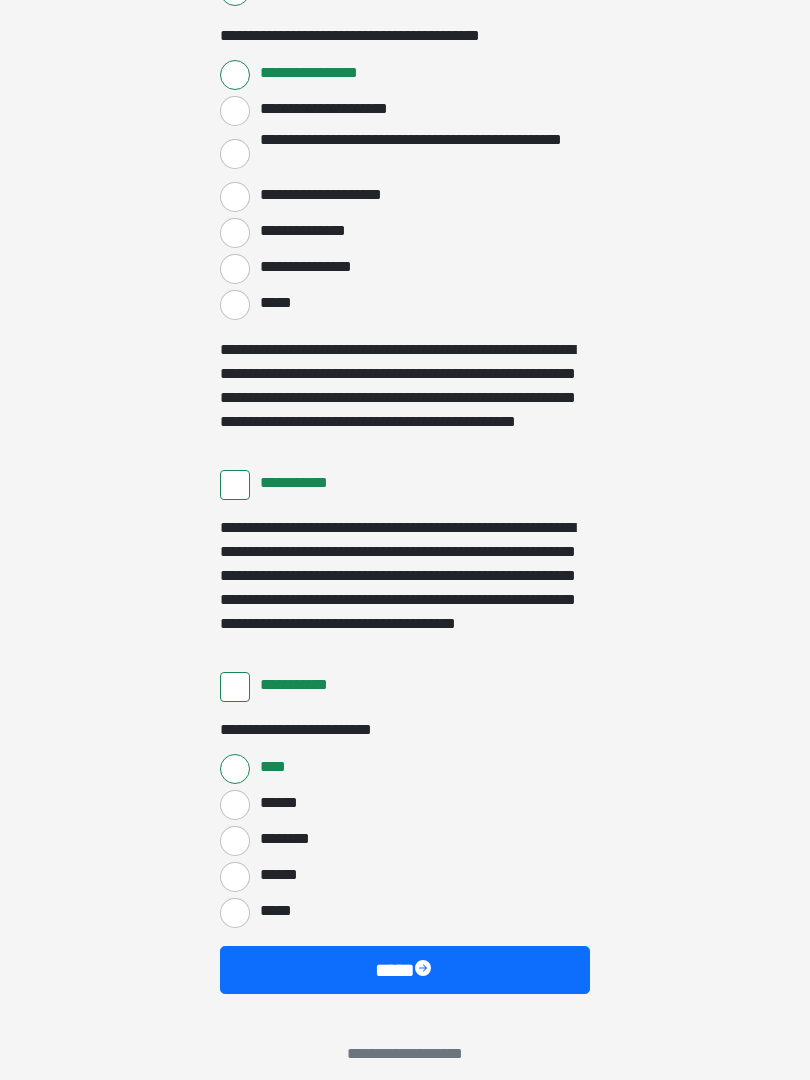 click on "****" at bounding box center (405, 970) 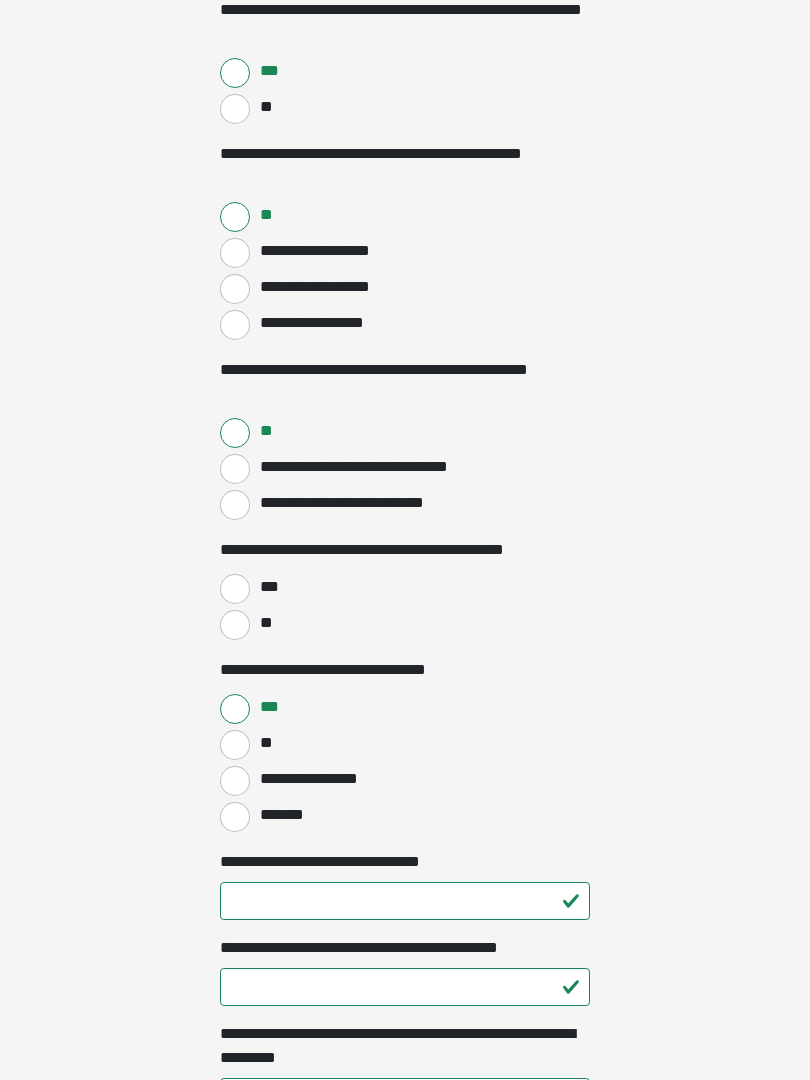 scroll, scrollTop: 742, scrollLeft: 0, axis: vertical 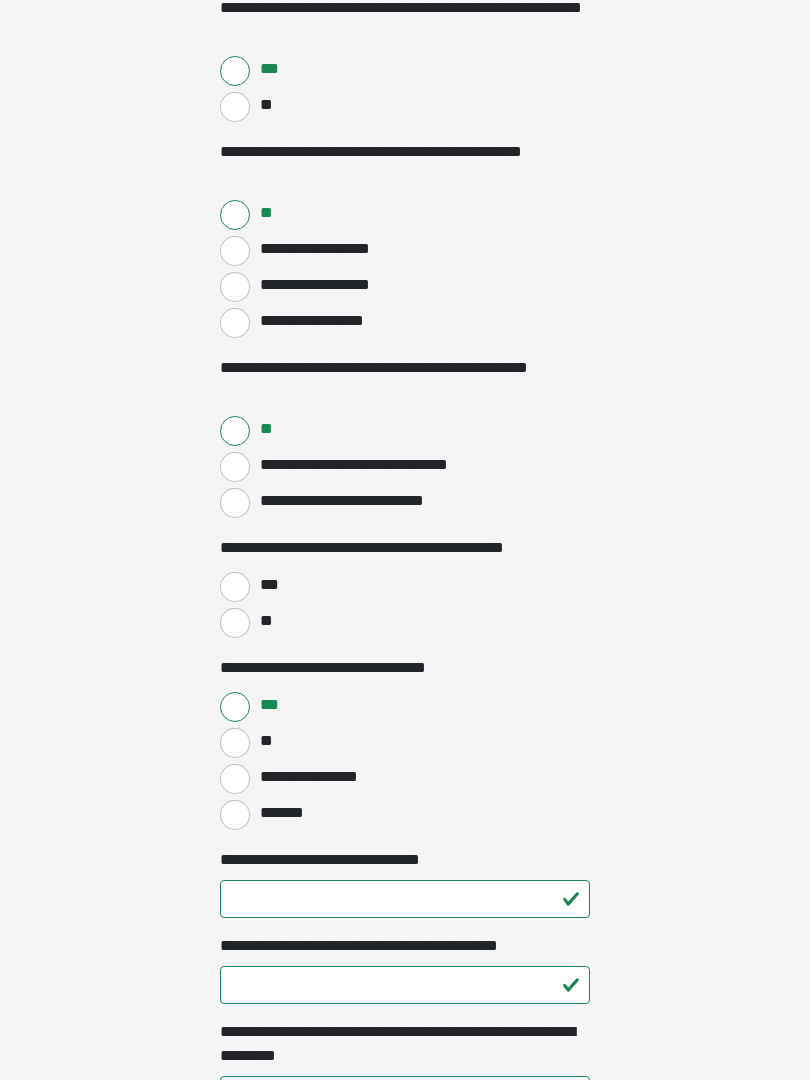 click on "**" at bounding box center (235, 623) 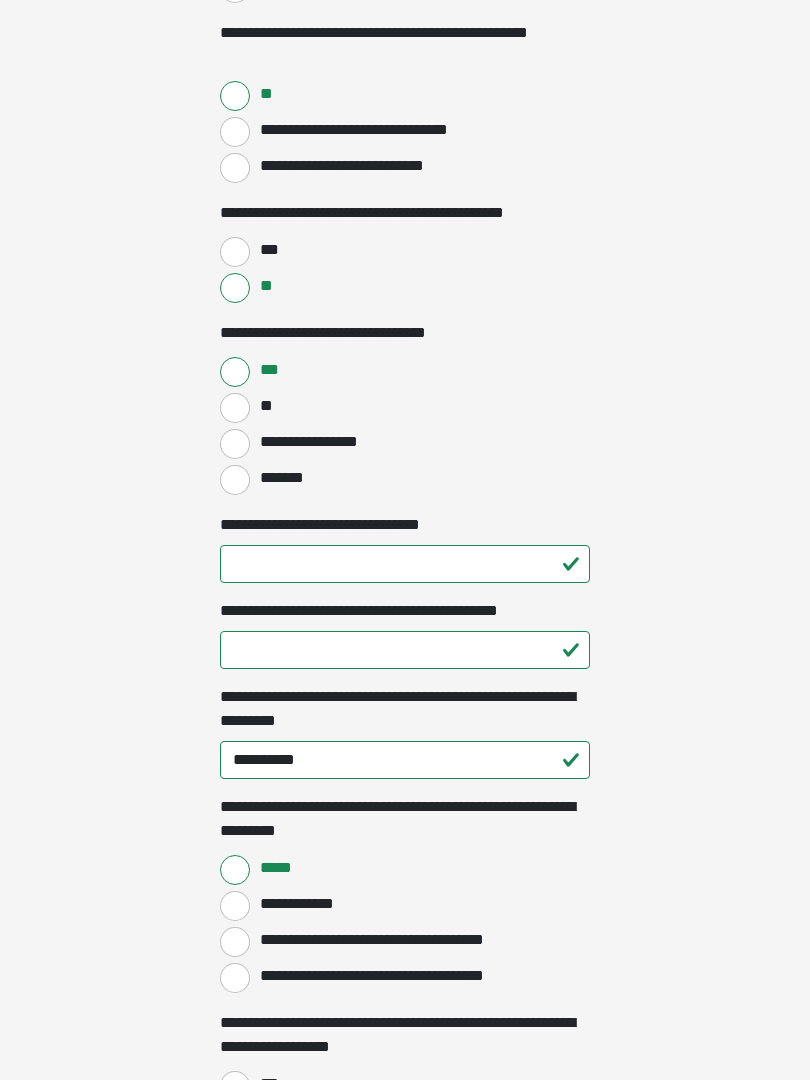 scroll, scrollTop: 1077, scrollLeft: 0, axis: vertical 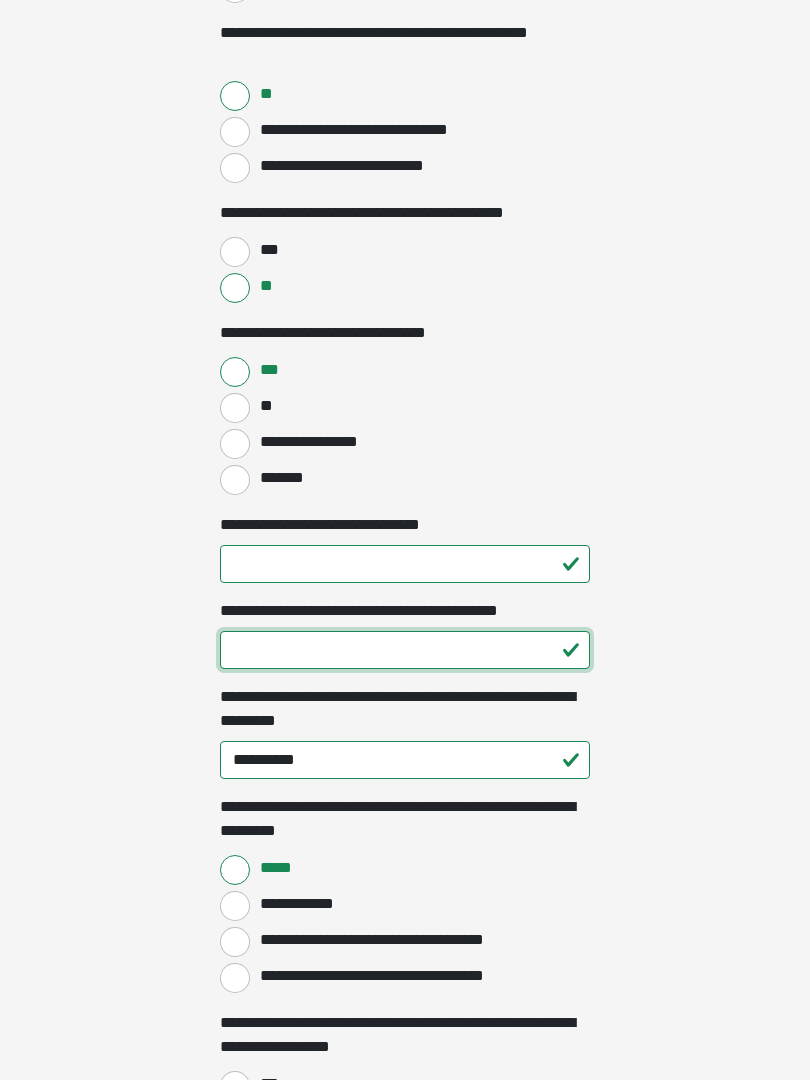 click on "**********" at bounding box center [405, 650] 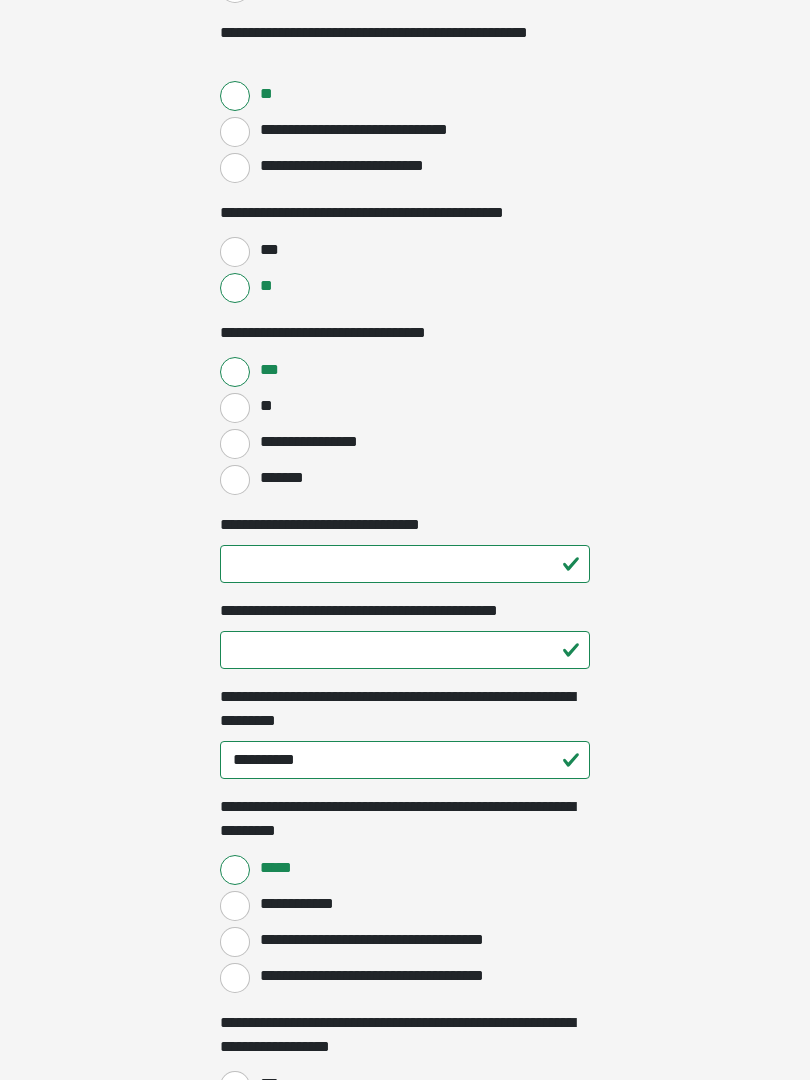 click on "**********" at bounding box center (405, -537) 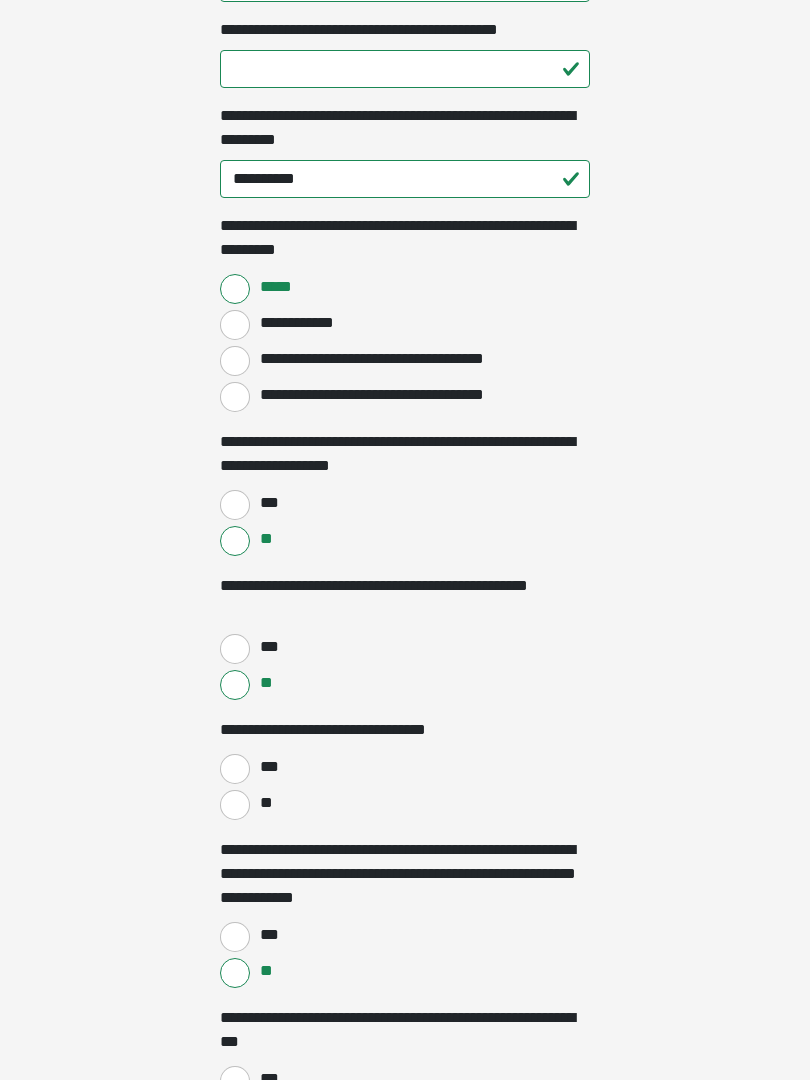 scroll, scrollTop: 1658, scrollLeft: 0, axis: vertical 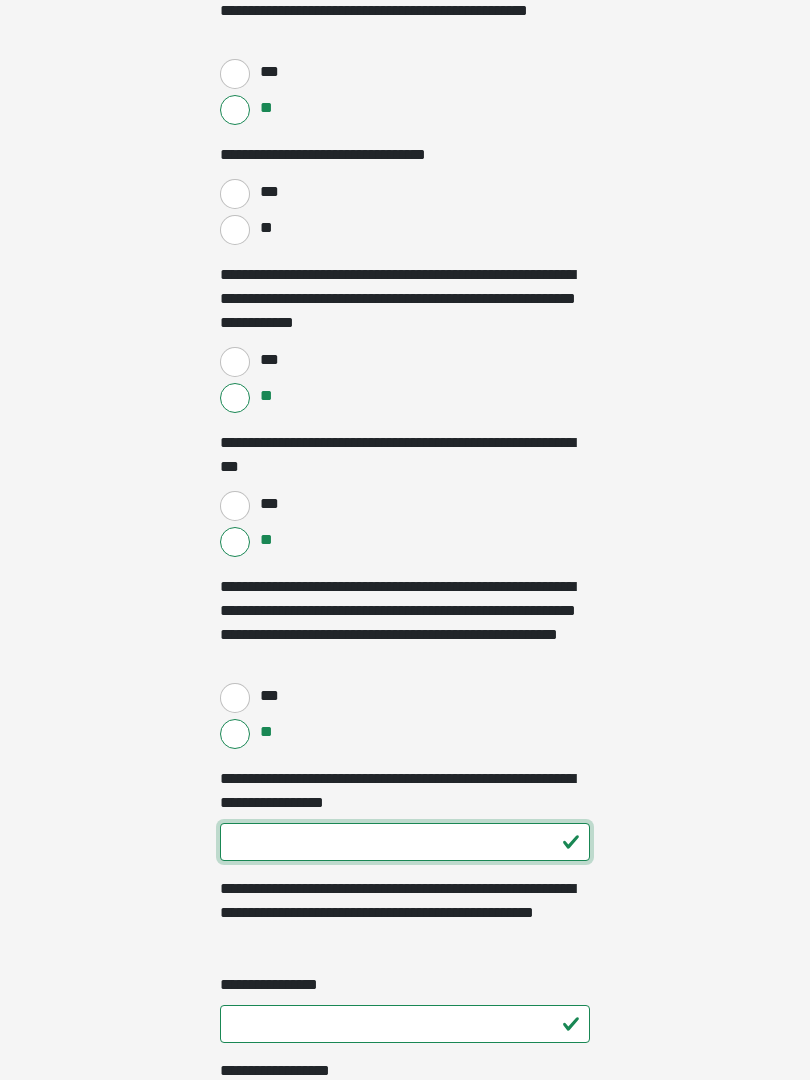 click on "**********" at bounding box center [405, 842] 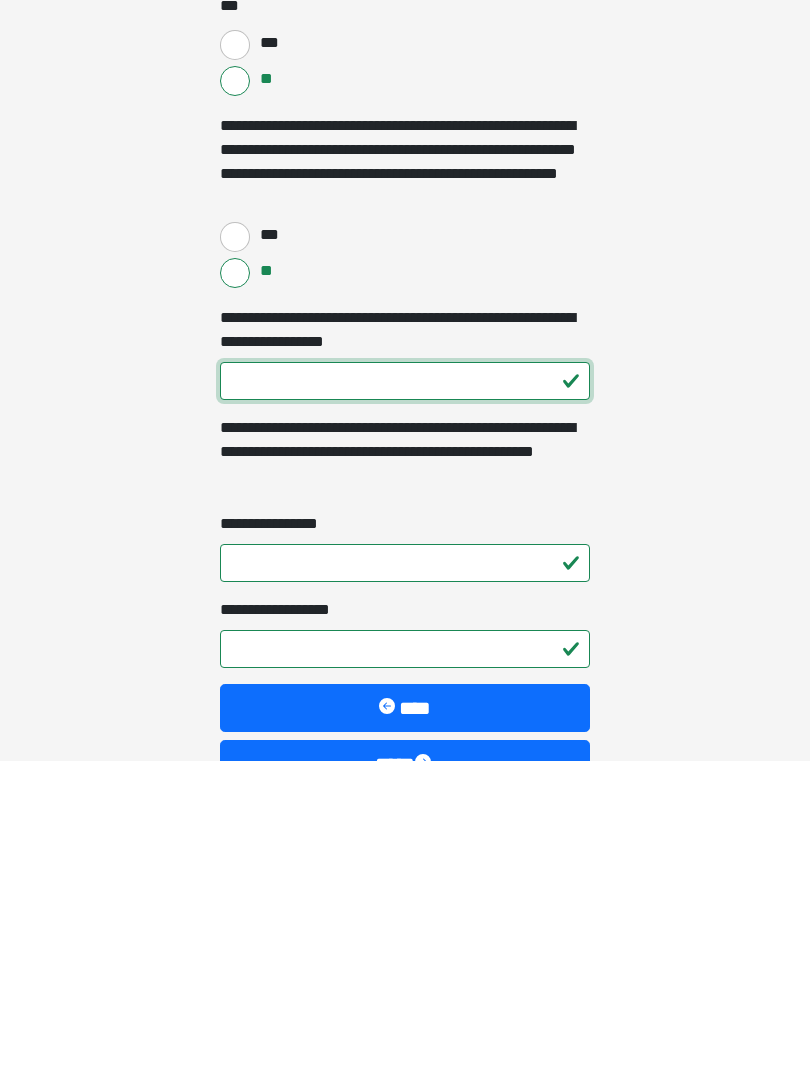 type on "***" 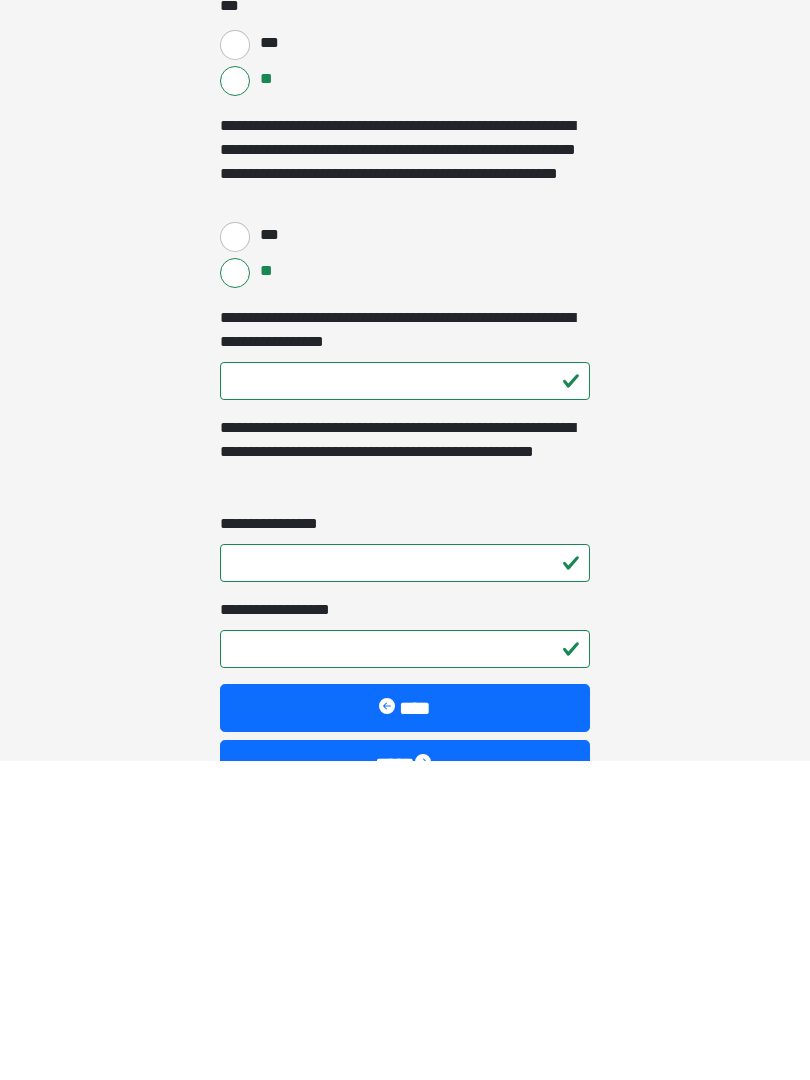 click on "**********" at bounding box center (405, -1834) 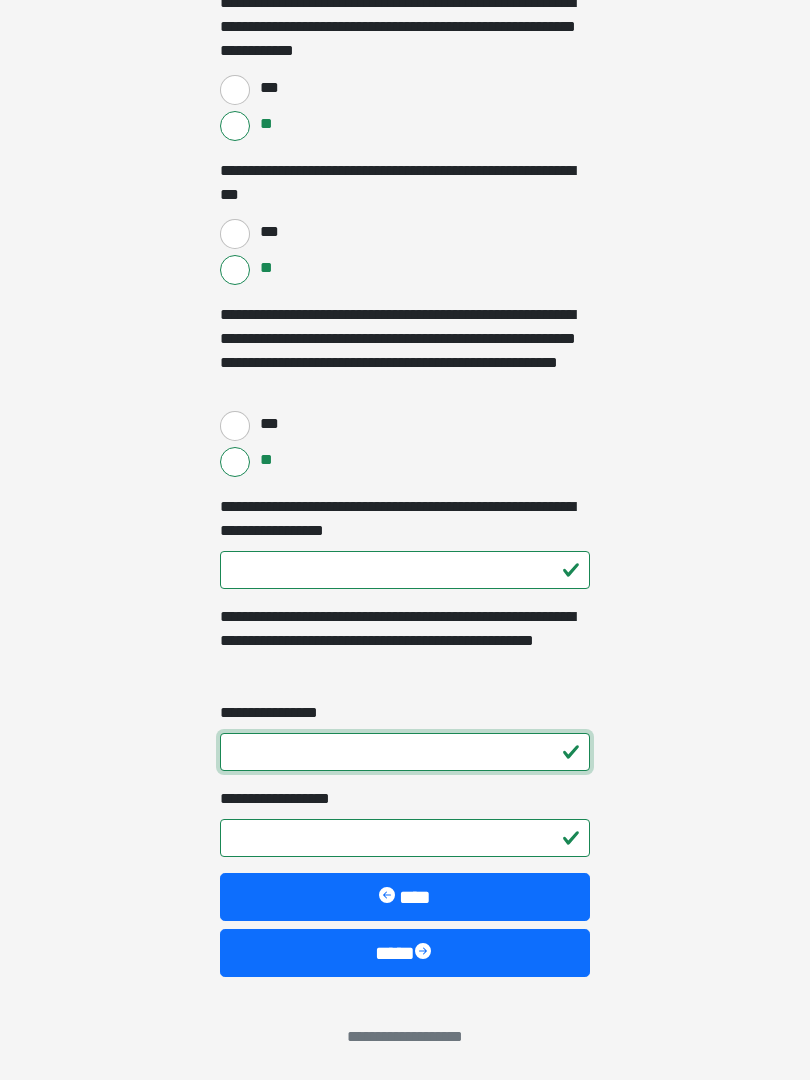 click on "**********" at bounding box center (405, 752) 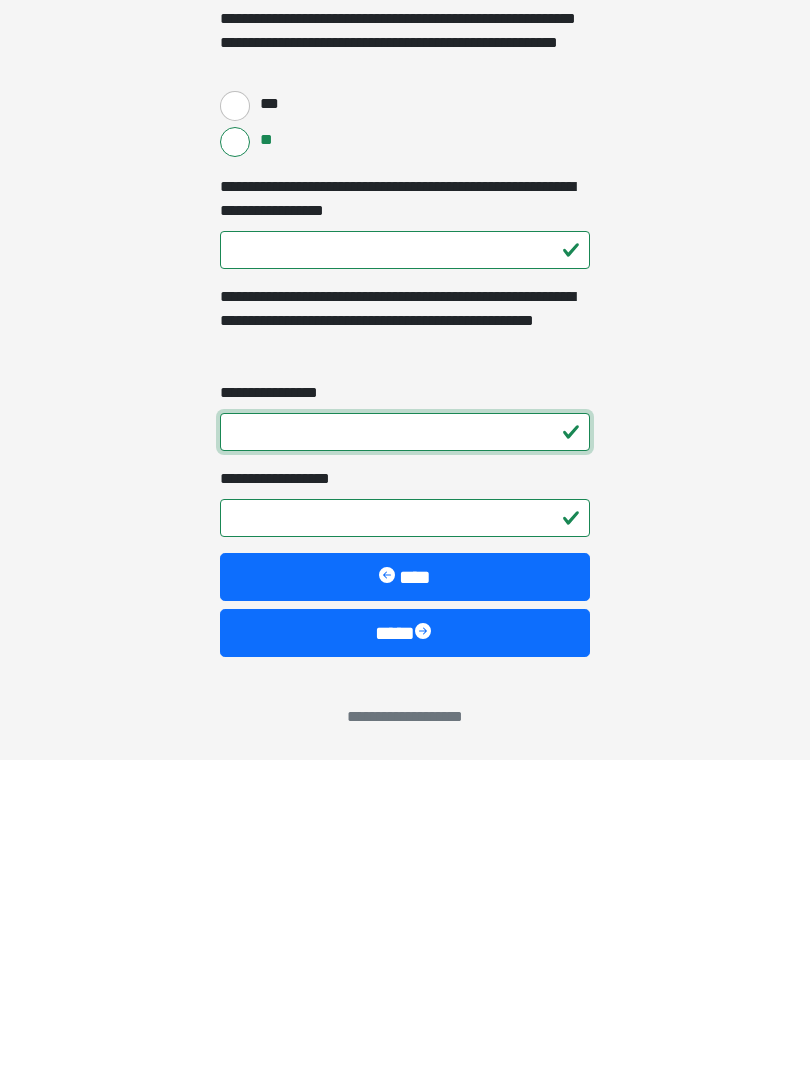 type on "*" 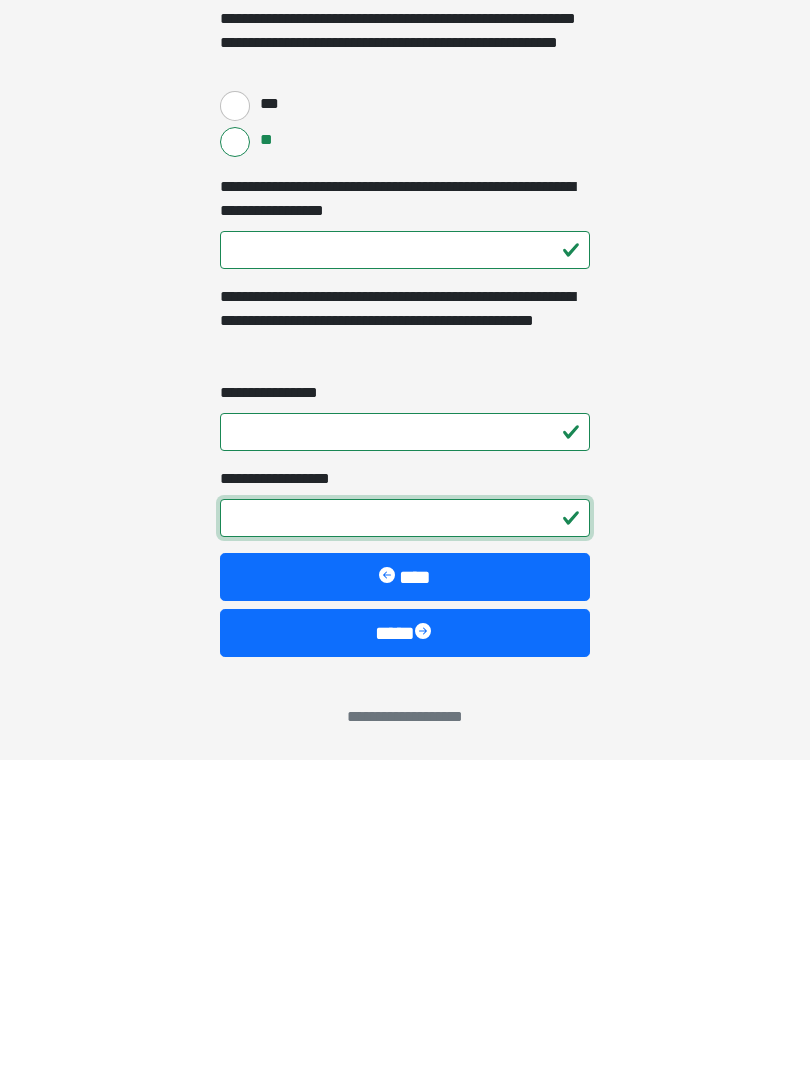 click on "**********" at bounding box center (405, 838) 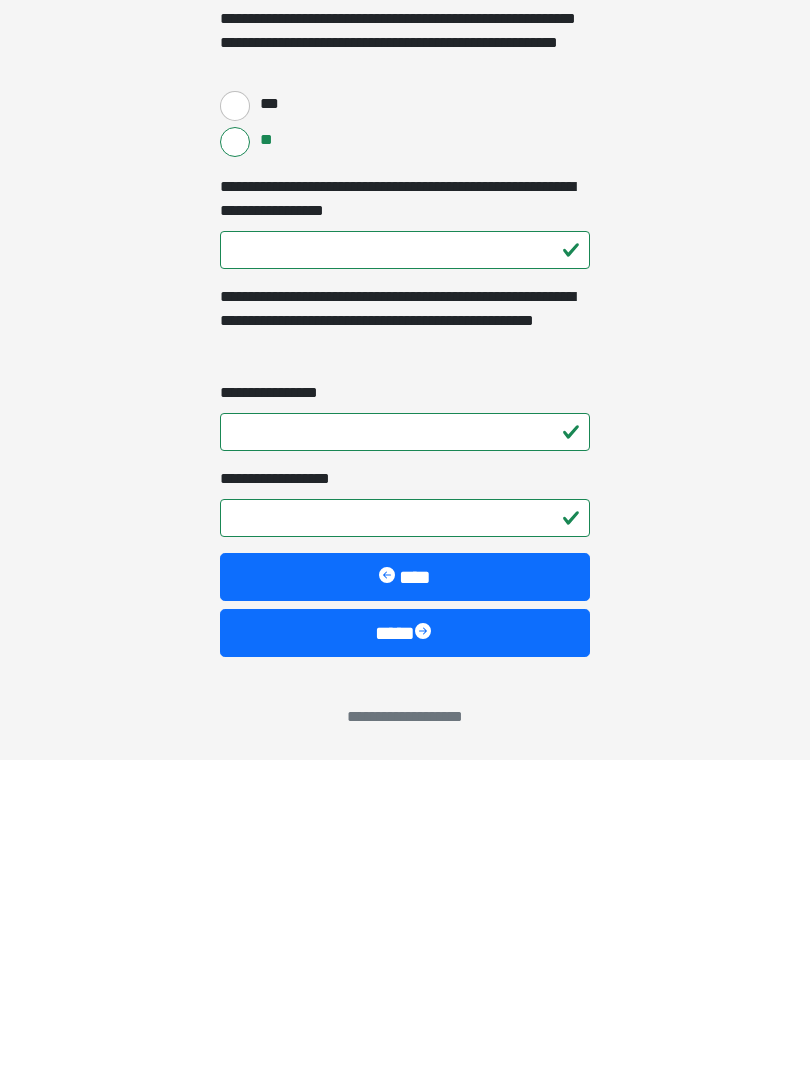 click on "**********" at bounding box center [405, -1965] 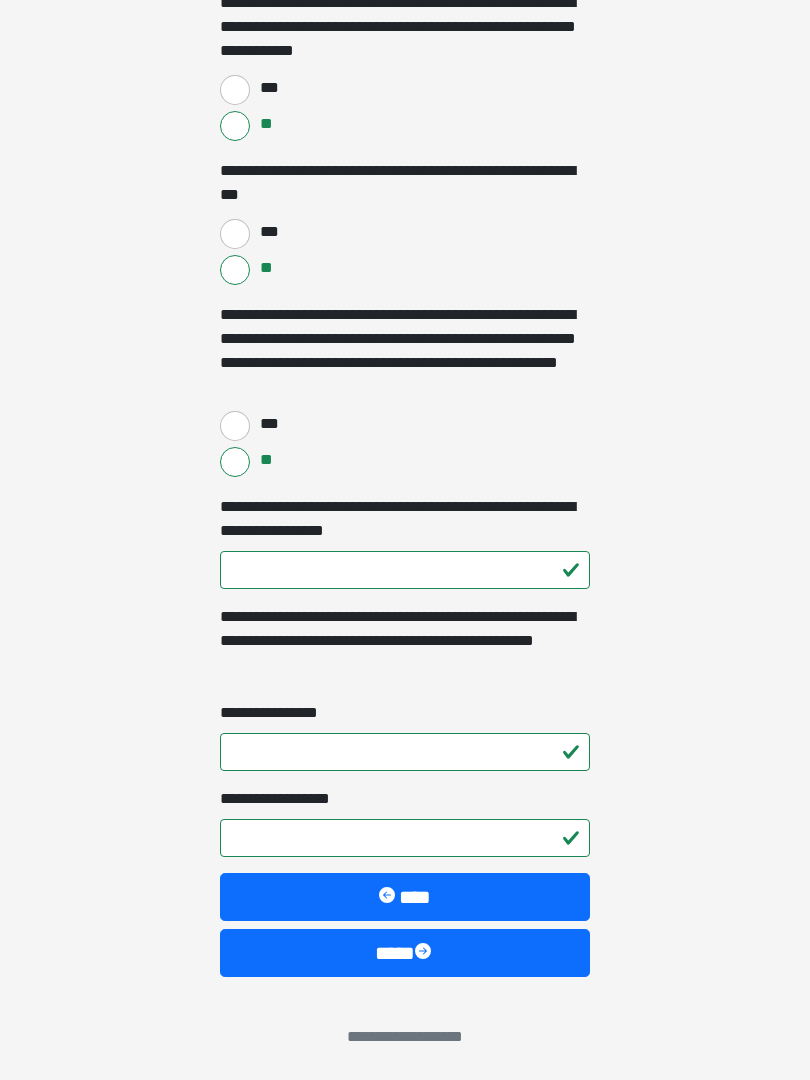 click on "****" at bounding box center [405, 897] 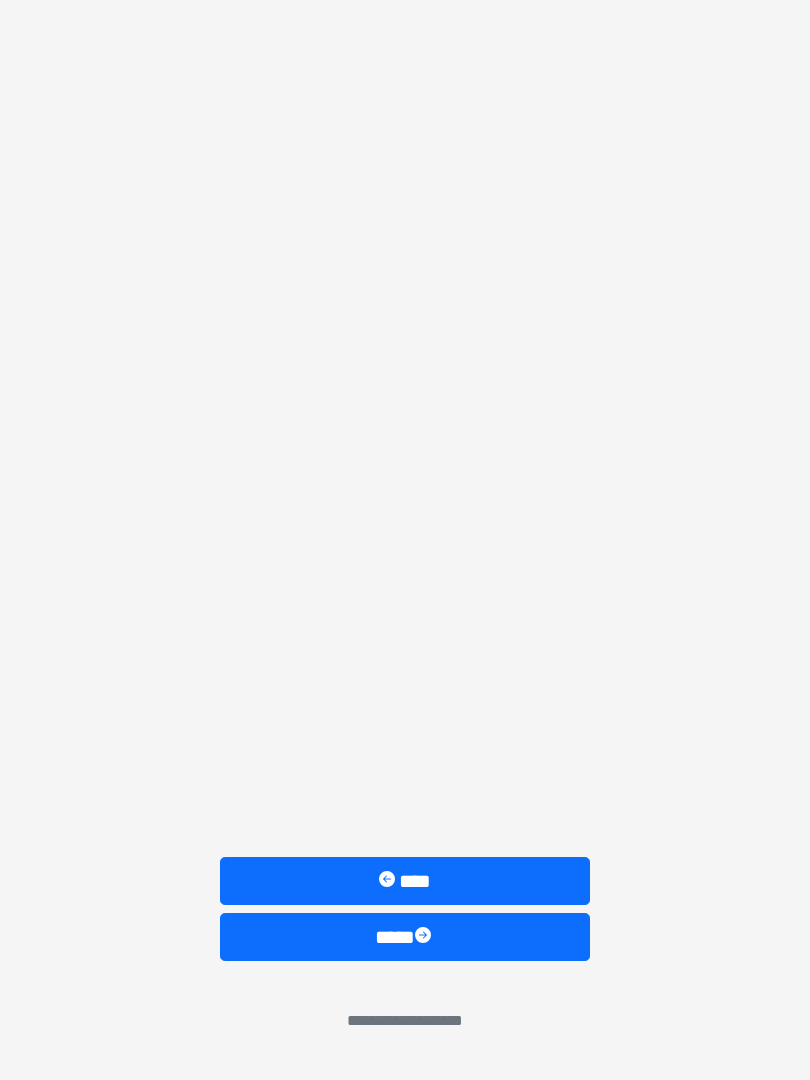 scroll, scrollTop: 0, scrollLeft: 0, axis: both 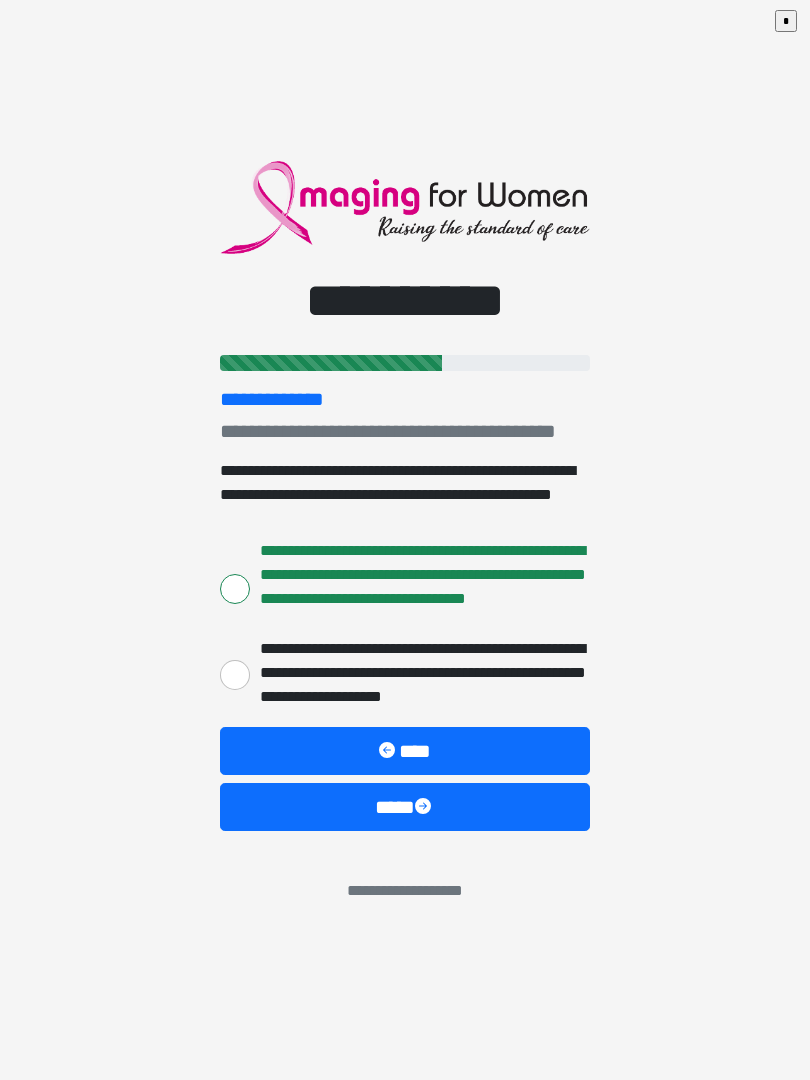 click on "****" at bounding box center [405, 807] 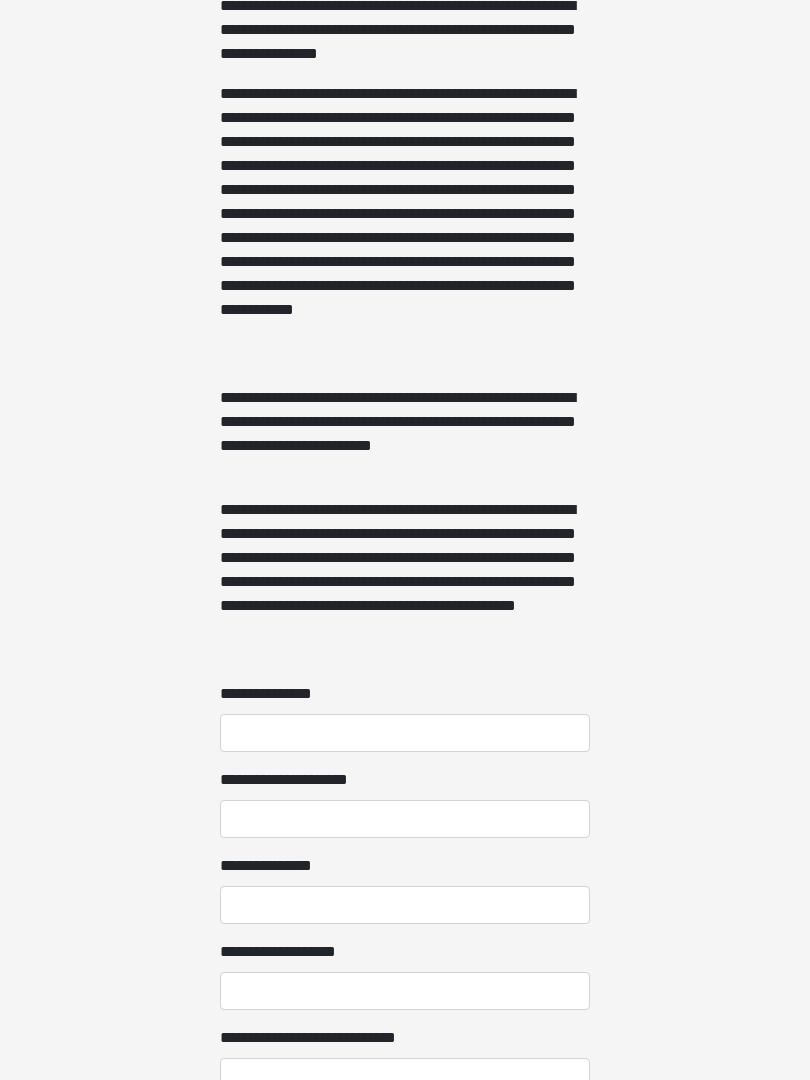 scroll, scrollTop: 1158, scrollLeft: 0, axis: vertical 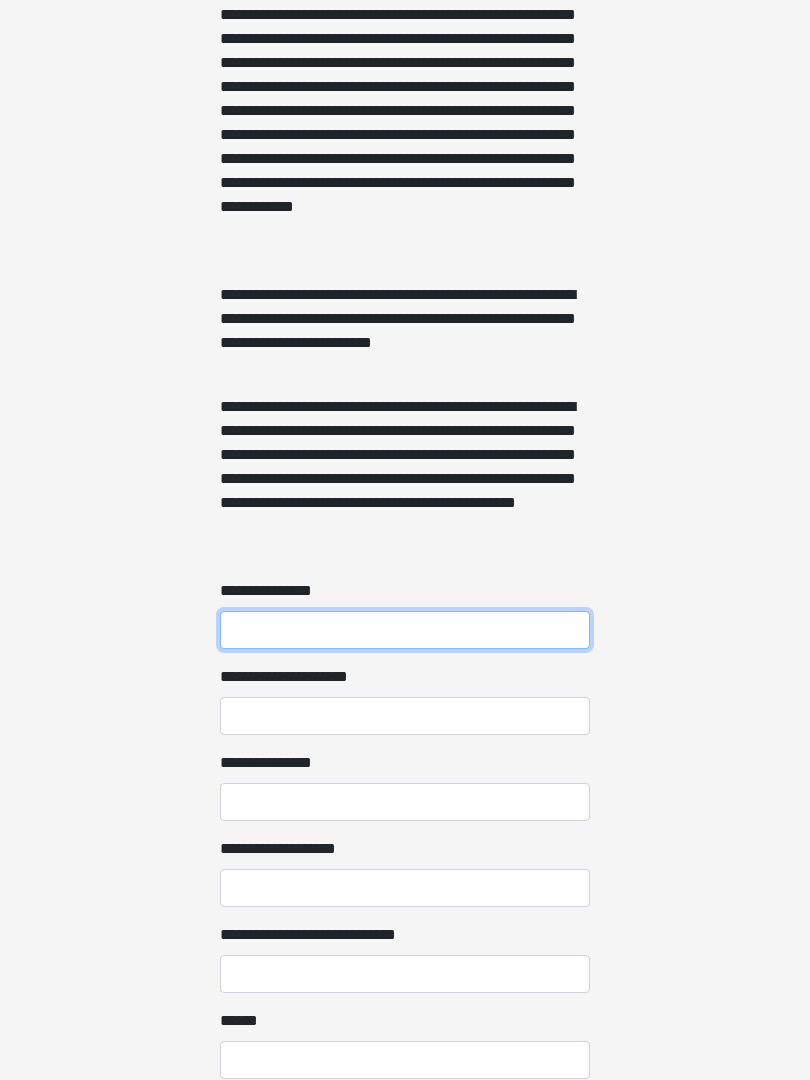 click on "**********" at bounding box center (405, 631) 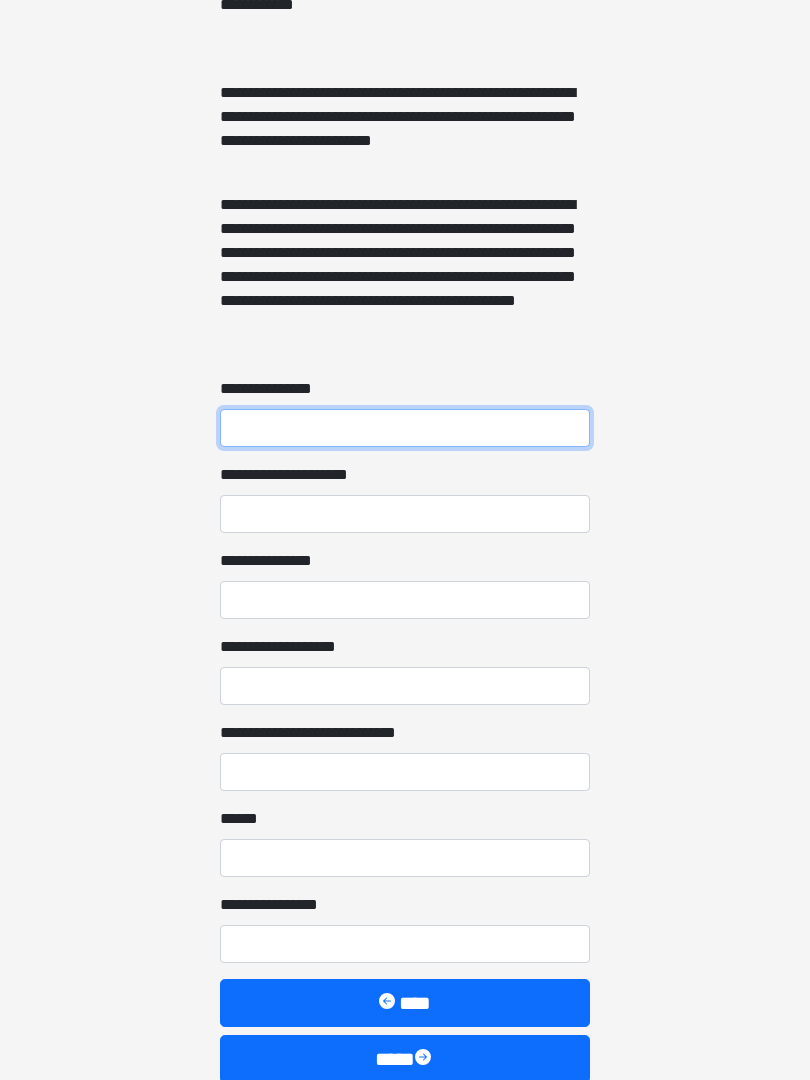 scroll, scrollTop: 1276, scrollLeft: 0, axis: vertical 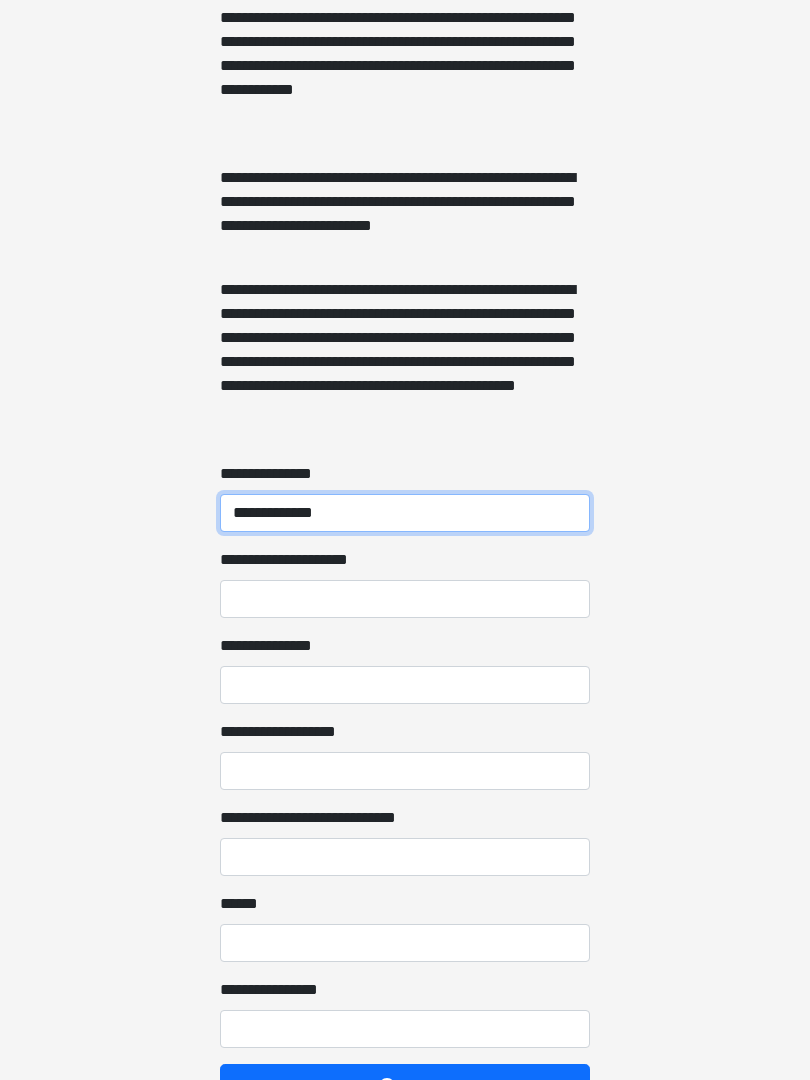 type on "**********" 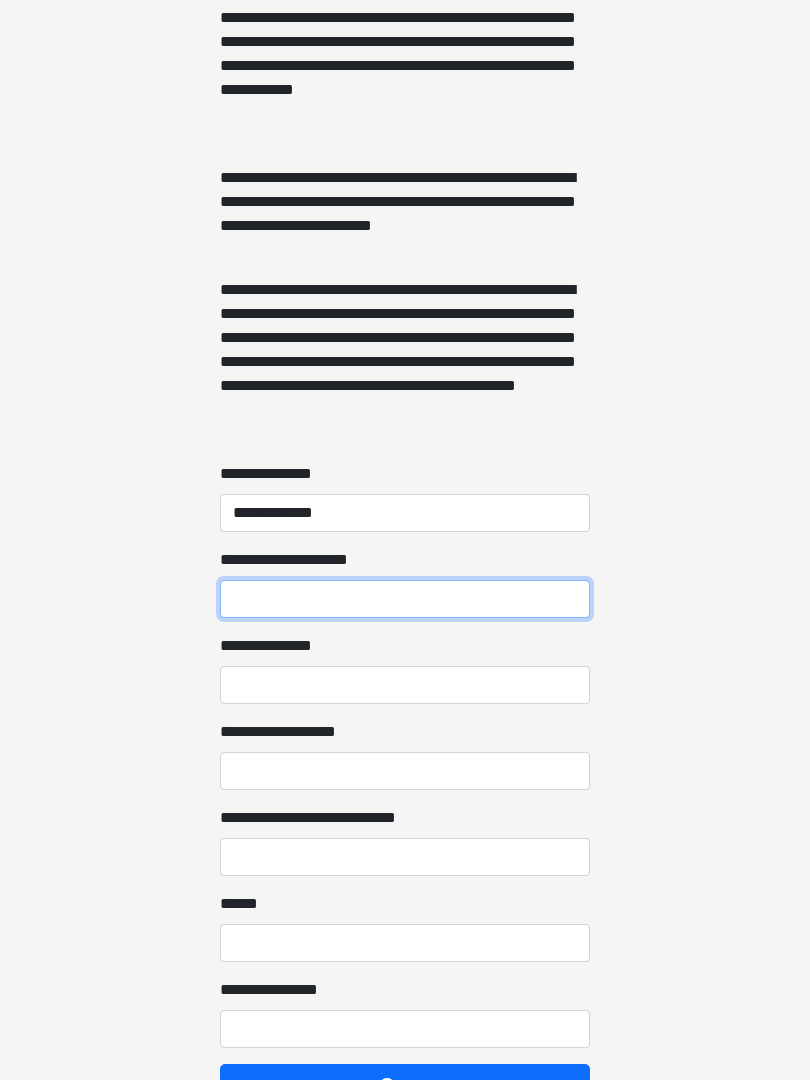click on "**********" at bounding box center (405, 599) 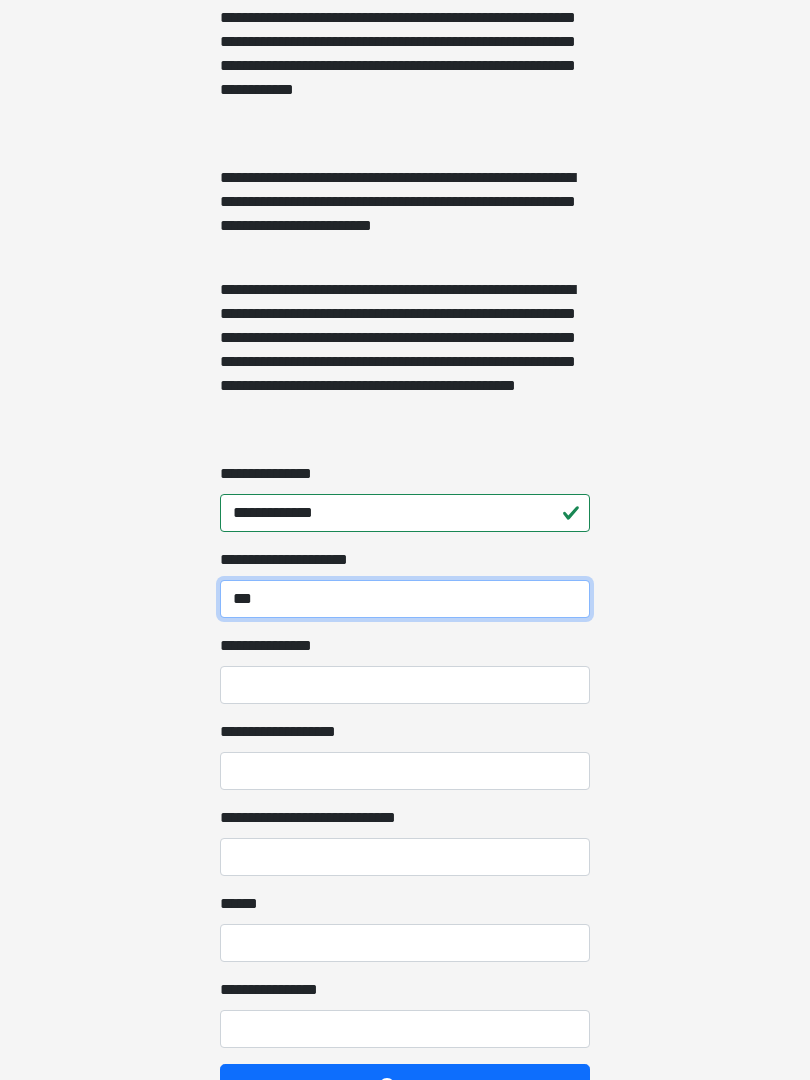 type on "***" 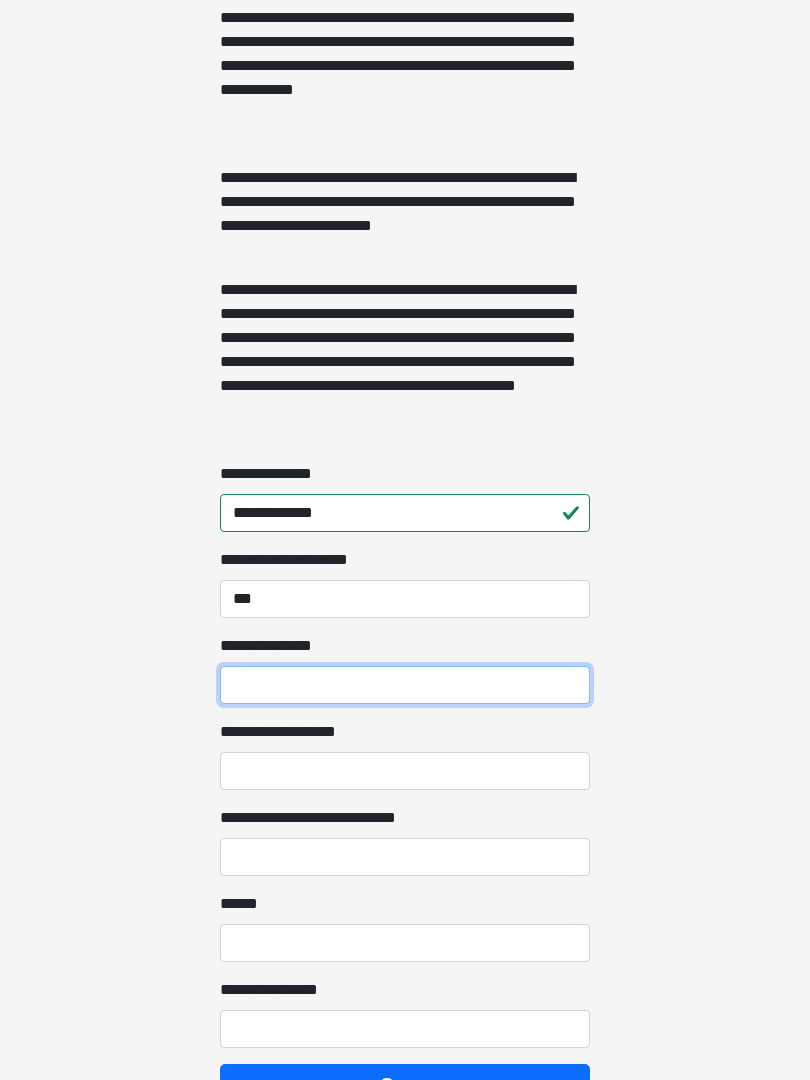 click on "**********" at bounding box center [405, 685] 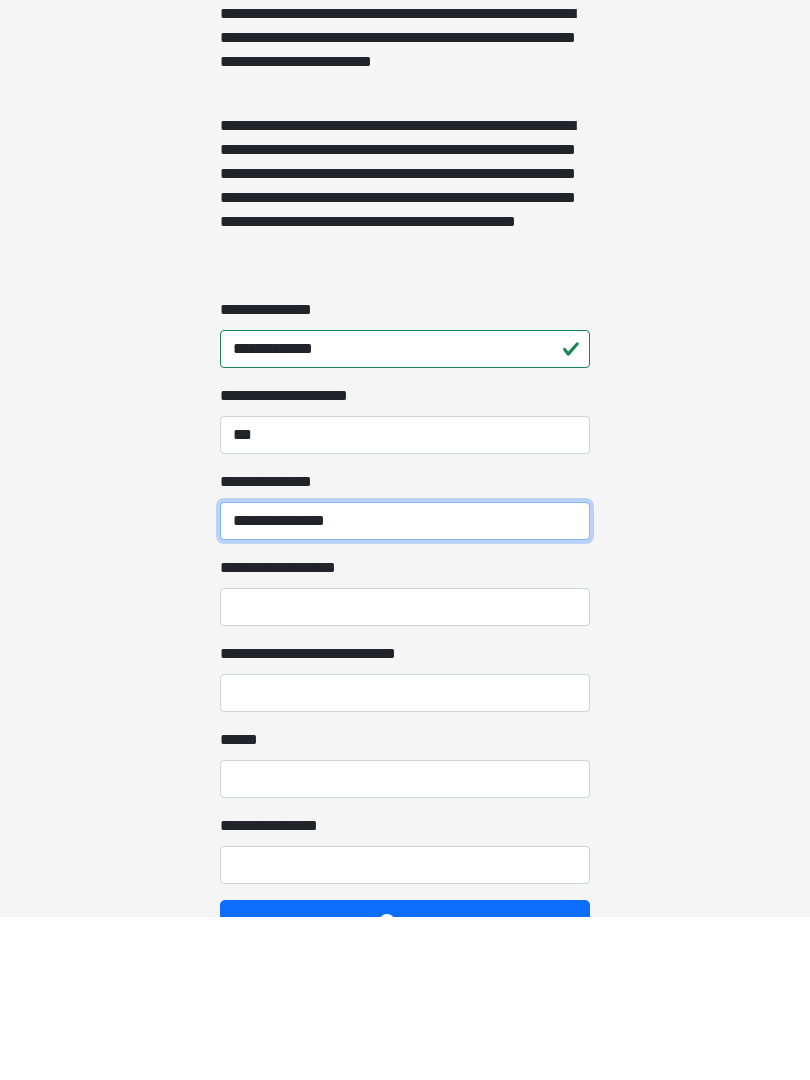 type on "**********" 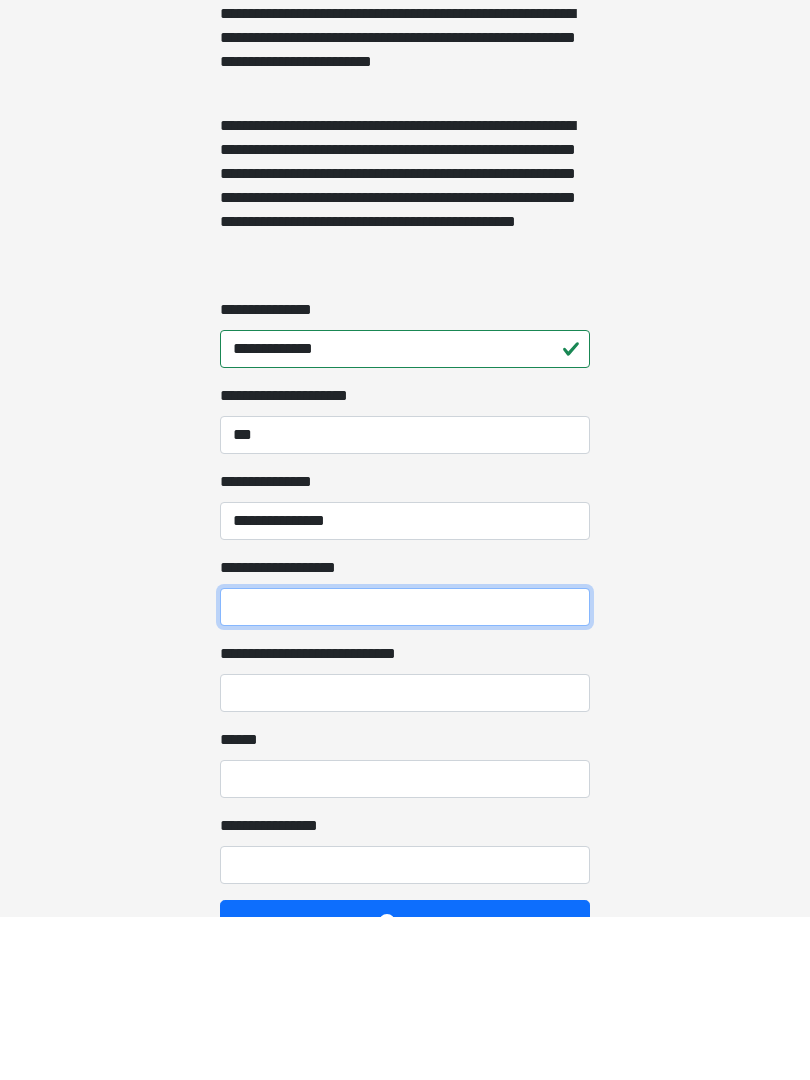 click on "**********" at bounding box center (405, 771) 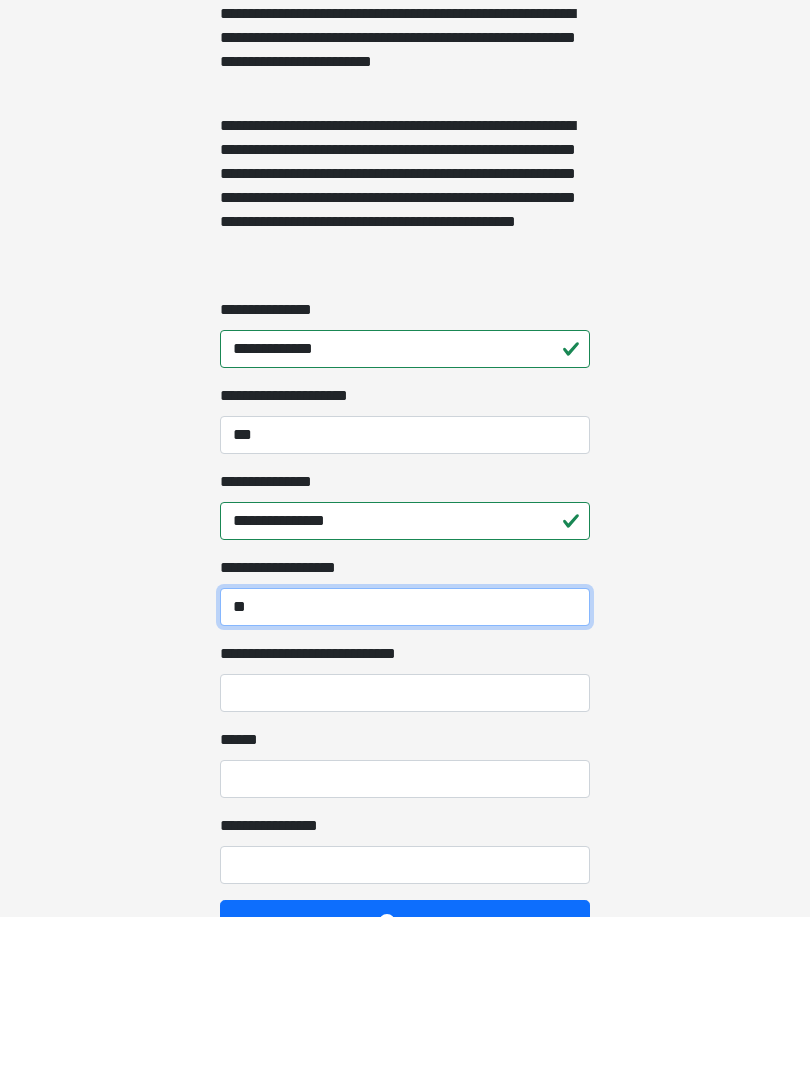 type on "*" 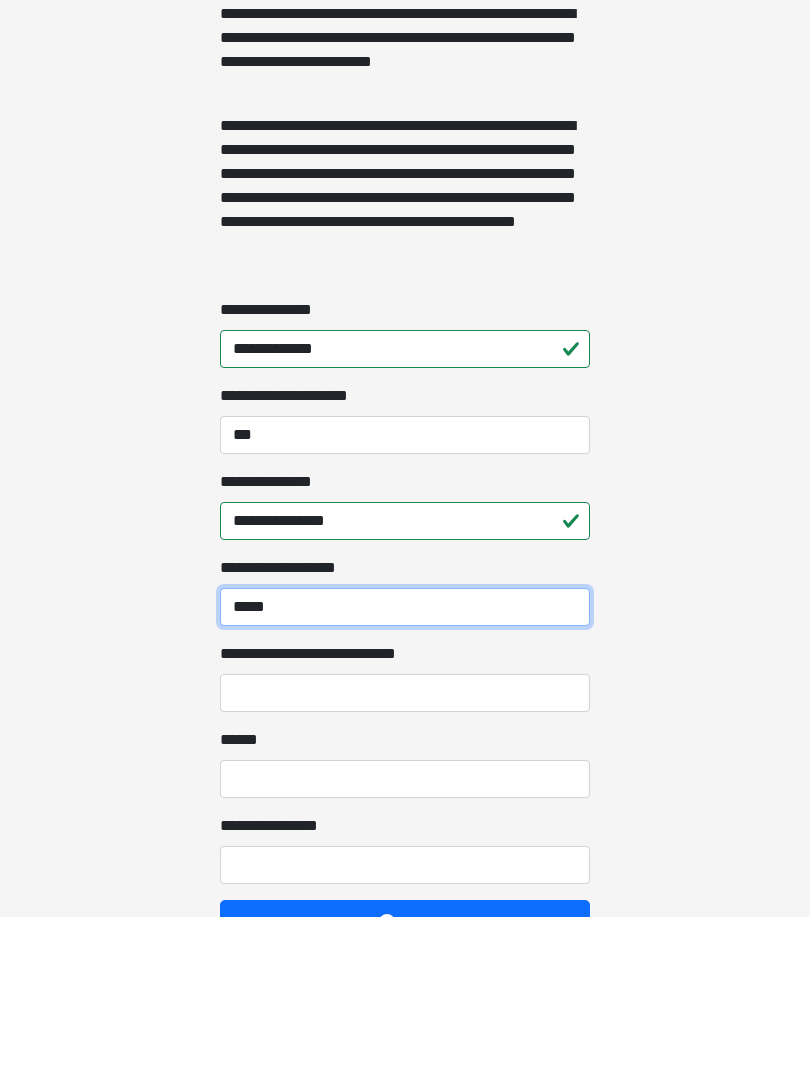 type on "*****" 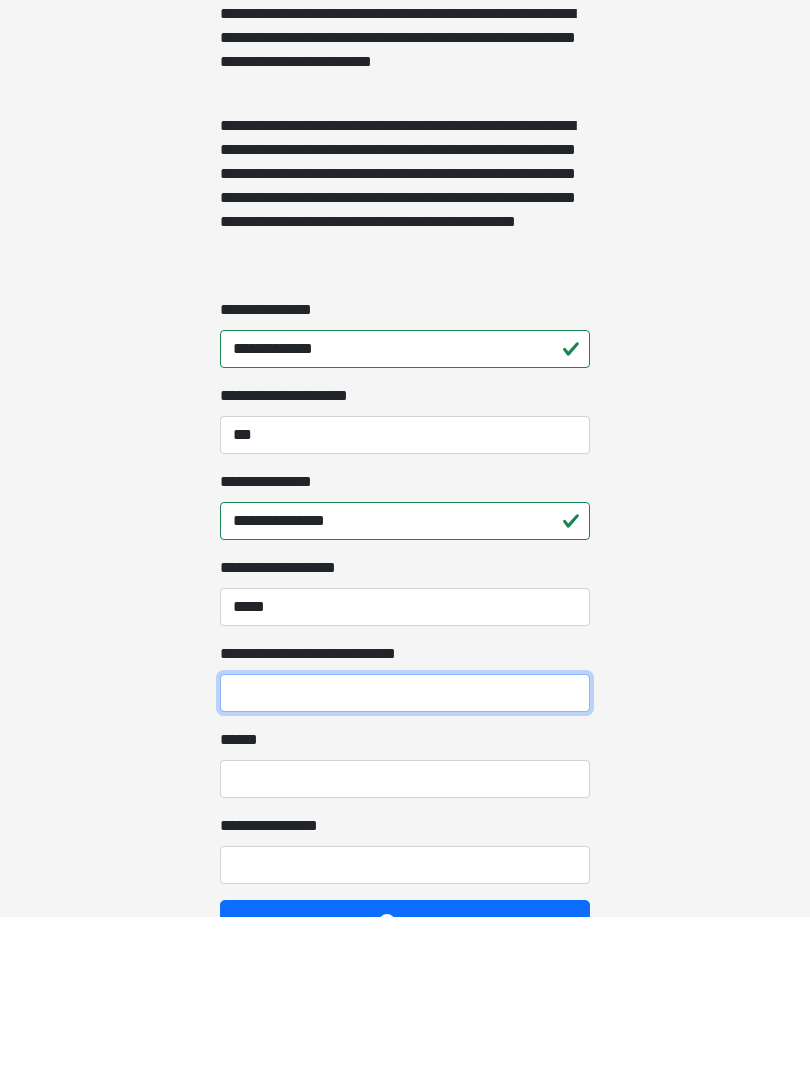 click on "**********" at bounding box center (405, 857) 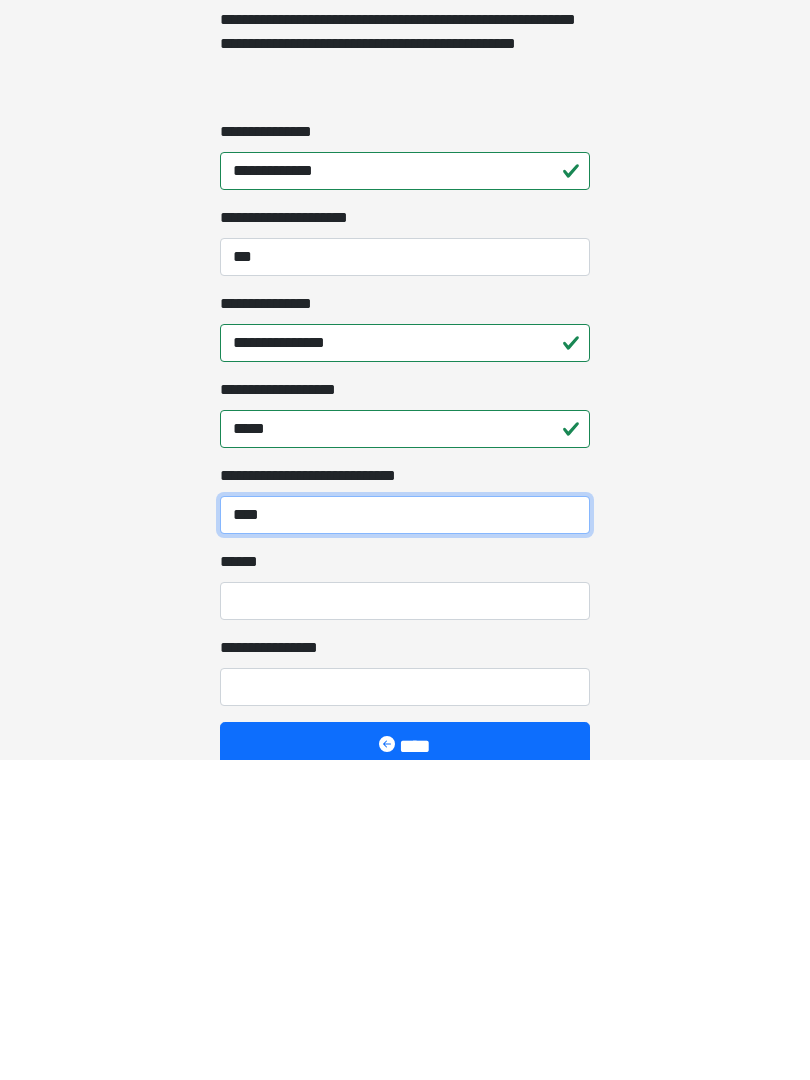scroll, scrollTop: 1300, scrollLeft: 0, axis: vertical 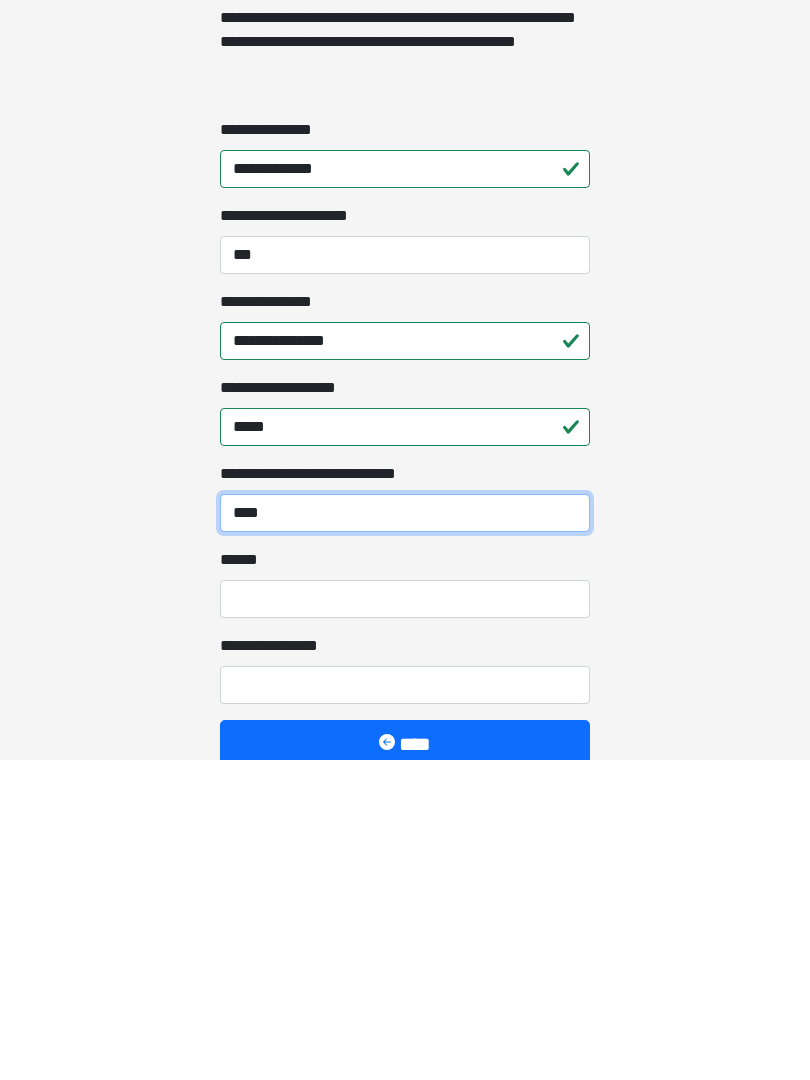 type on "****" 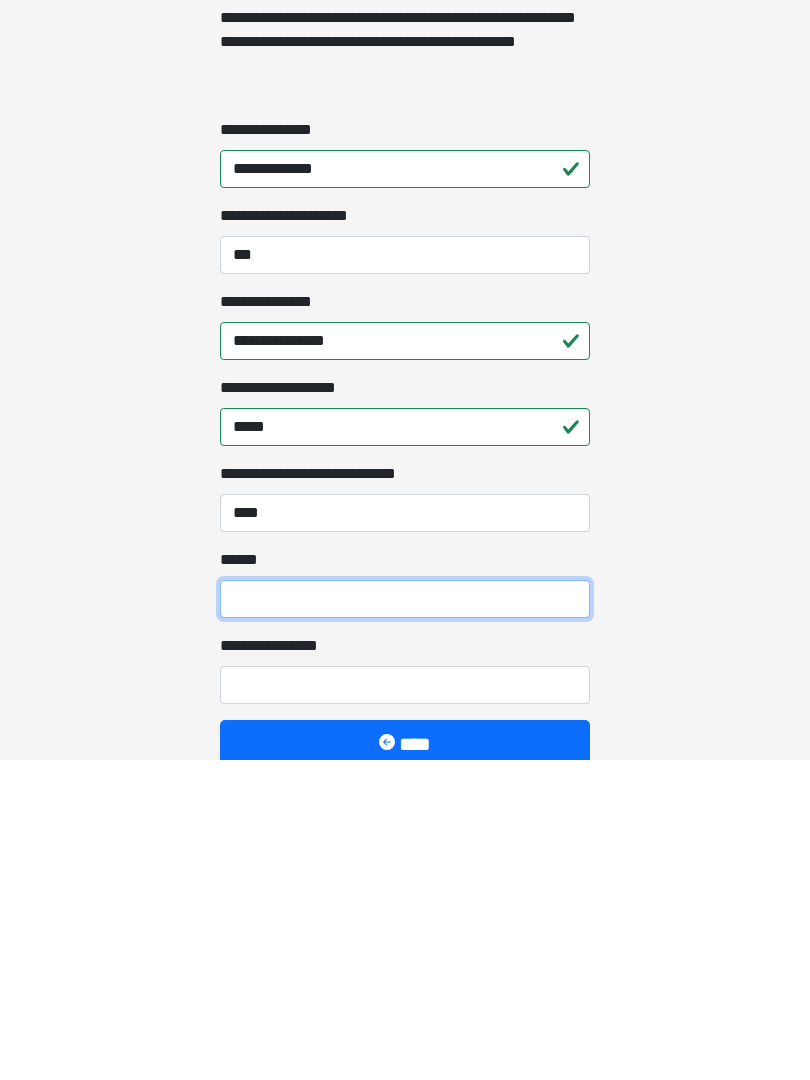 click on "**** *" at bounding box center (405, 919) 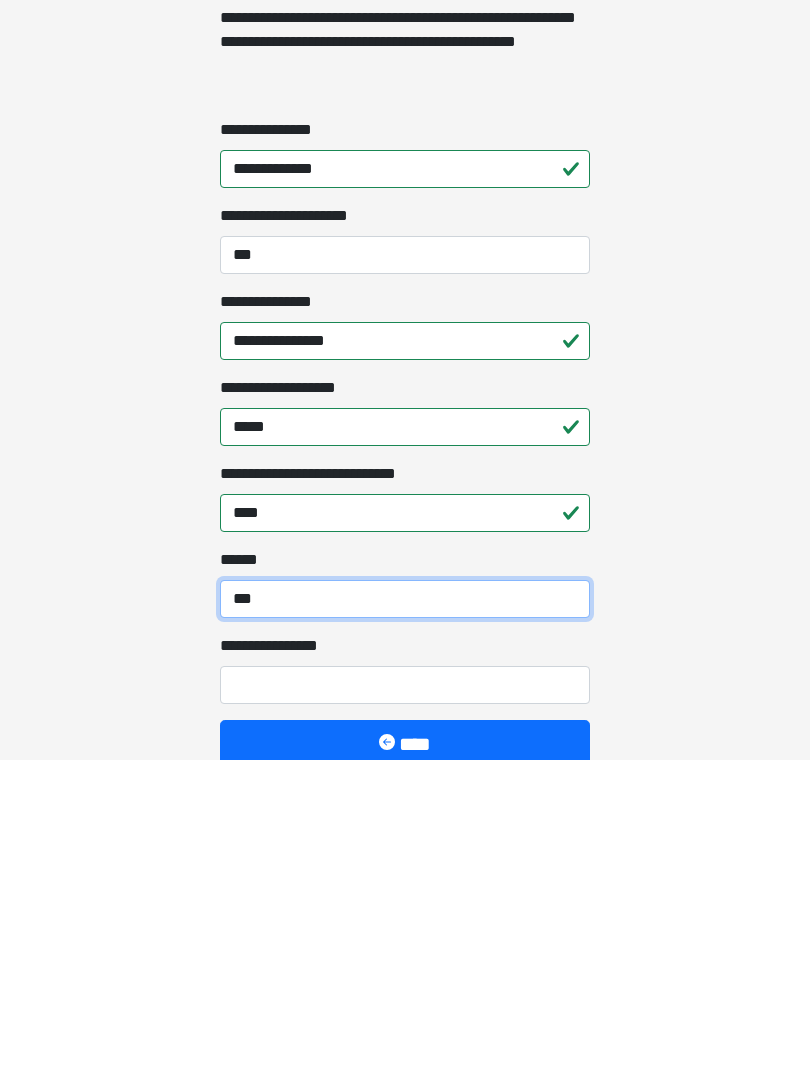 type on "***" 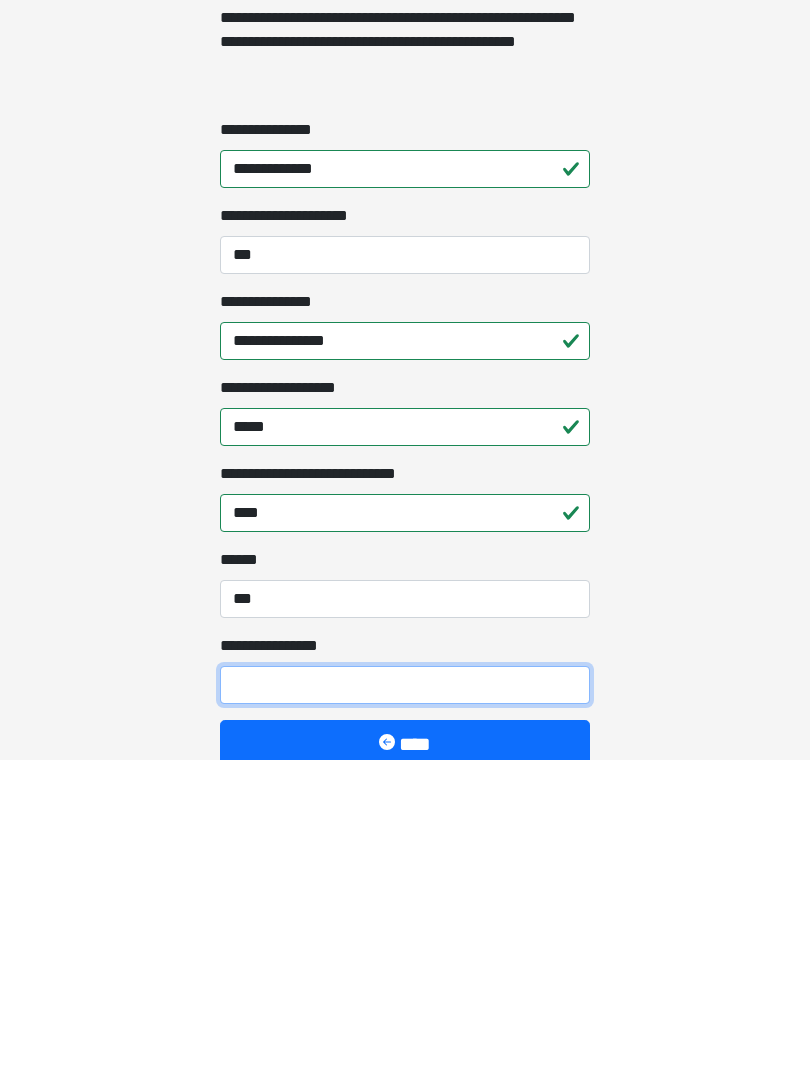 click on "**********" at bounding box center (405, 1005) 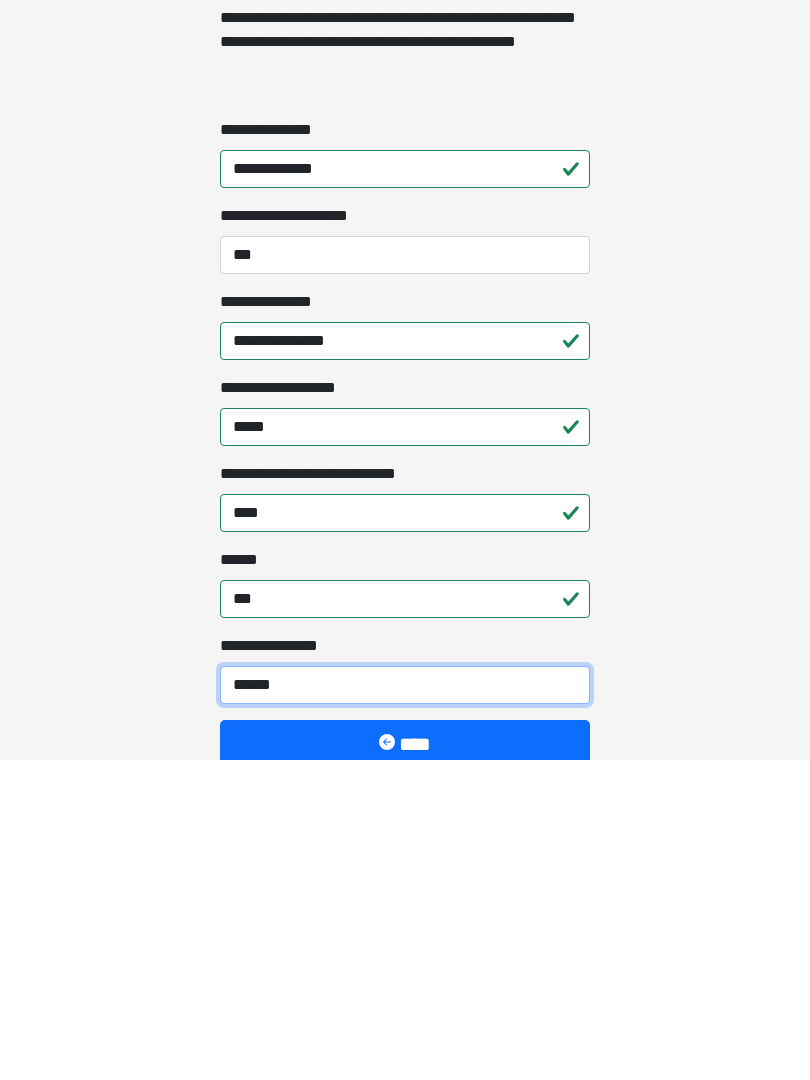 type on "*******" 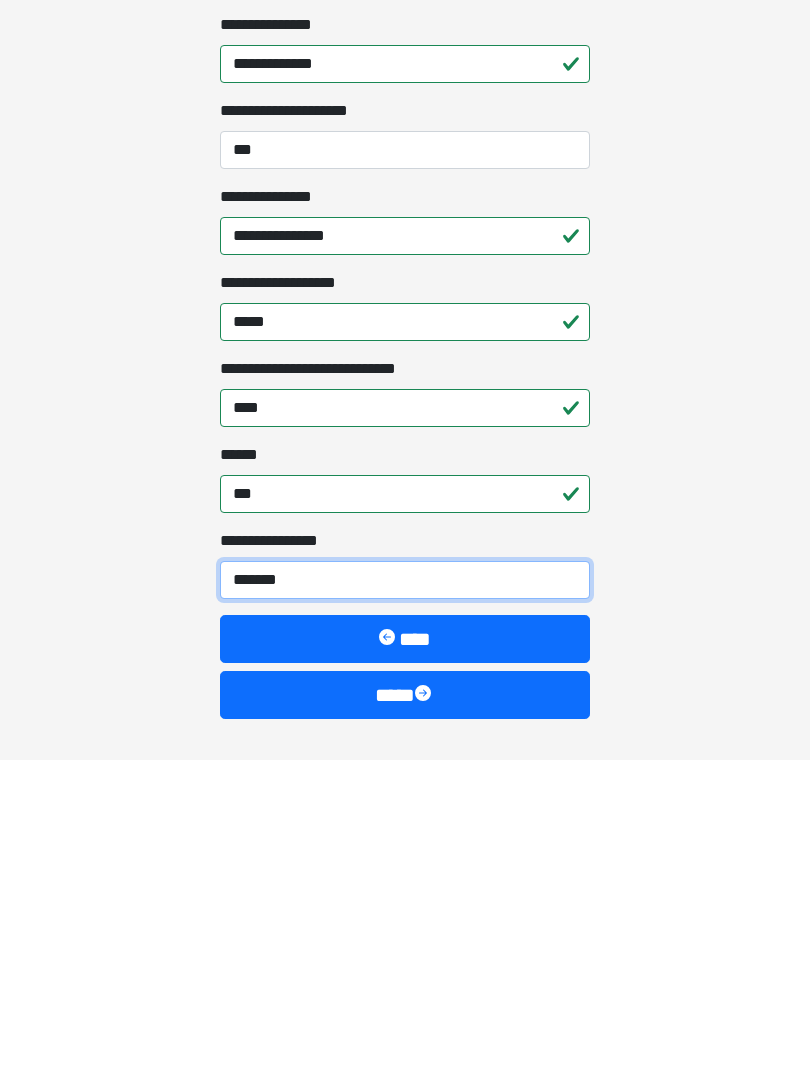 scroll, scrollTop: 1467, scrollLeft: 0, axis: vertical 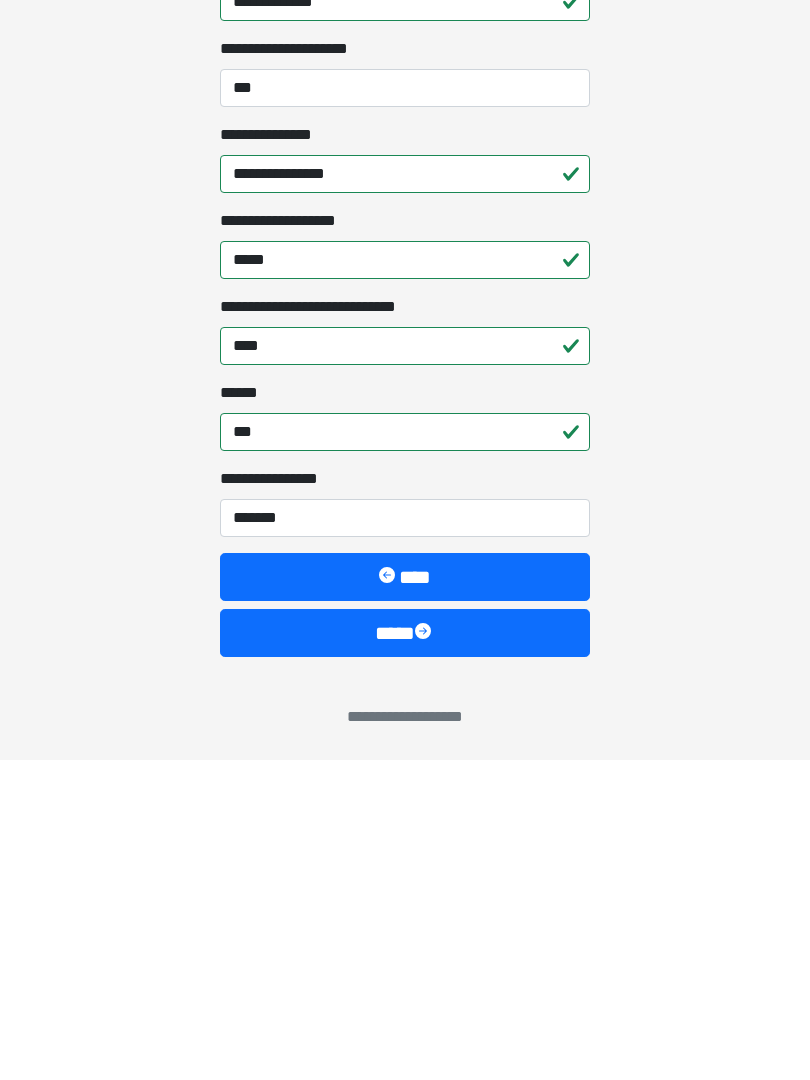 click on "****" at bounding box center (405, 953) 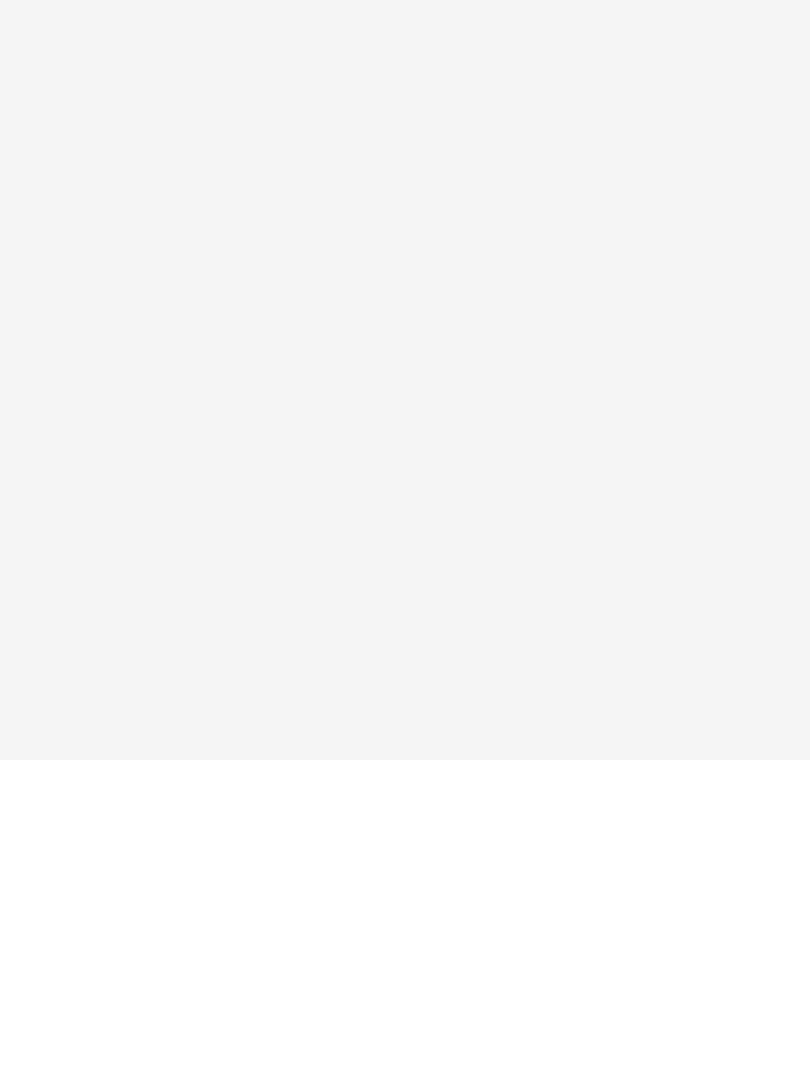 scroll, scrollTop: 0, scrollLeft: 0, axis: both 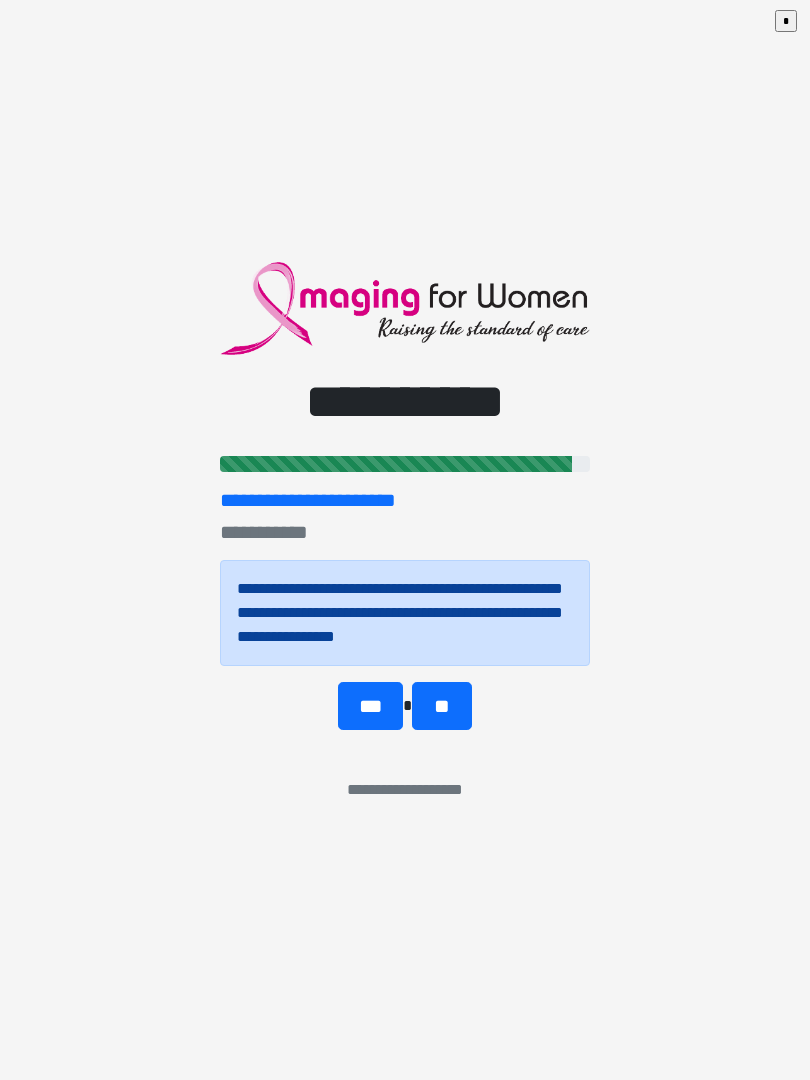 click on "***" at bounding box center [370, 706] 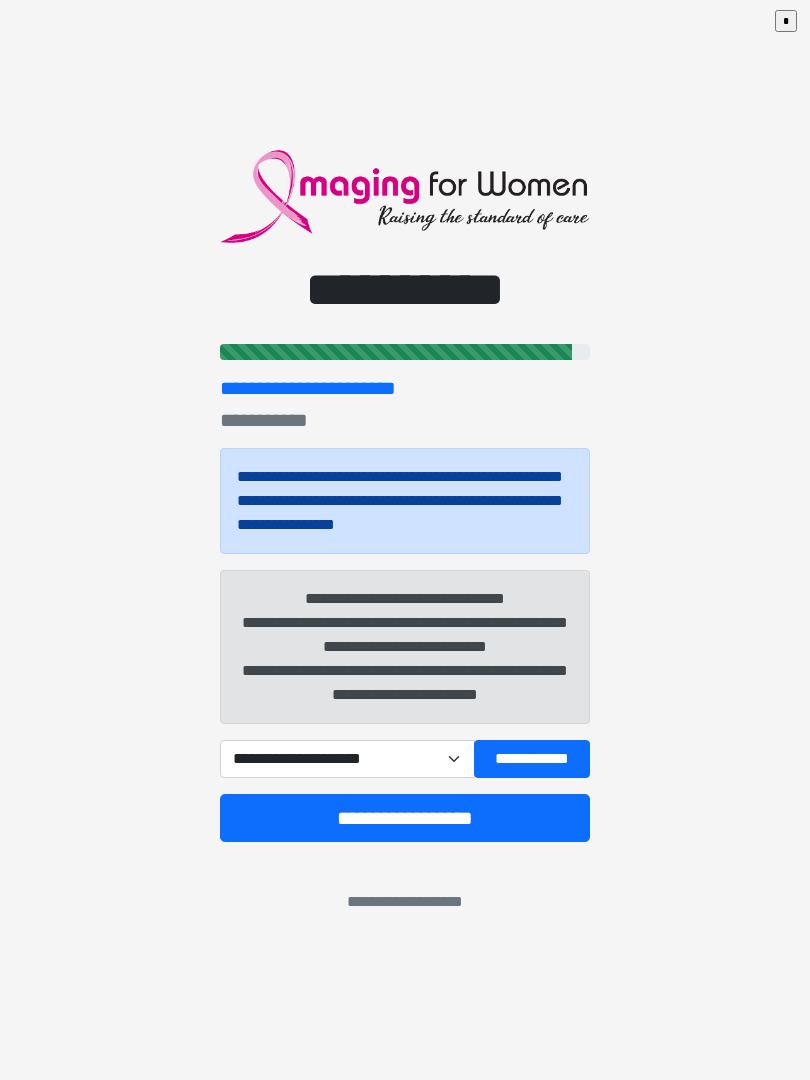 click on "**********" at bounding box center [347, 759] 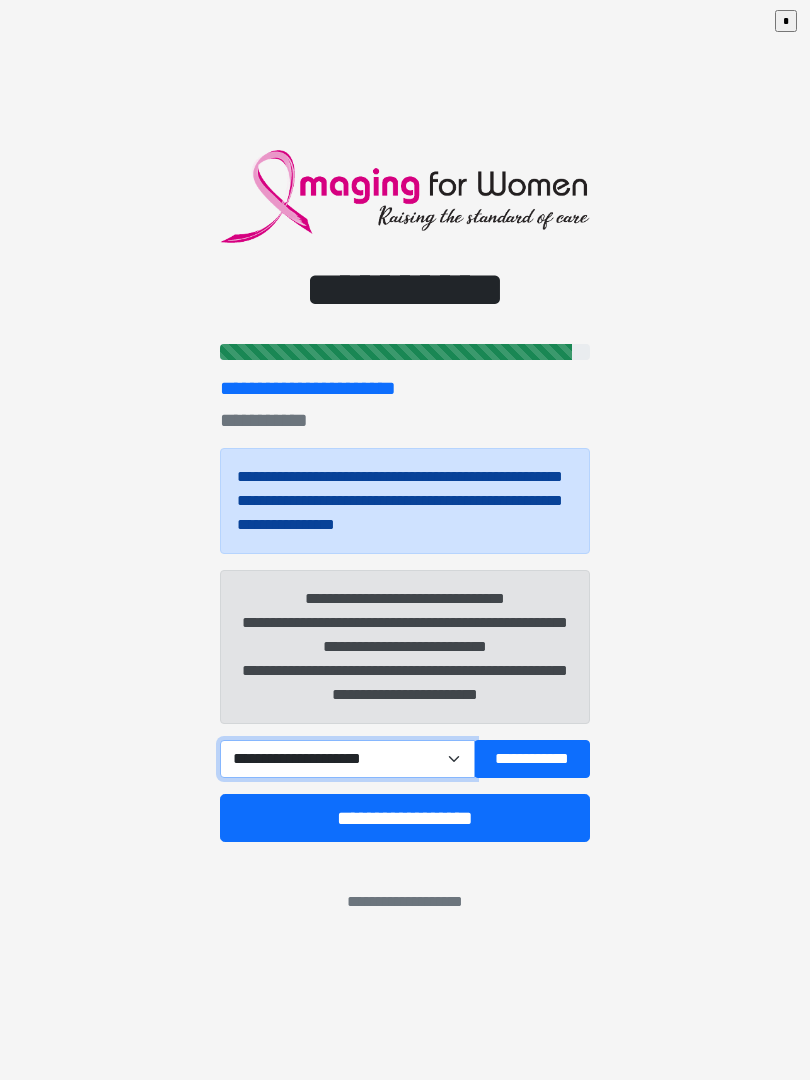 select on "****" 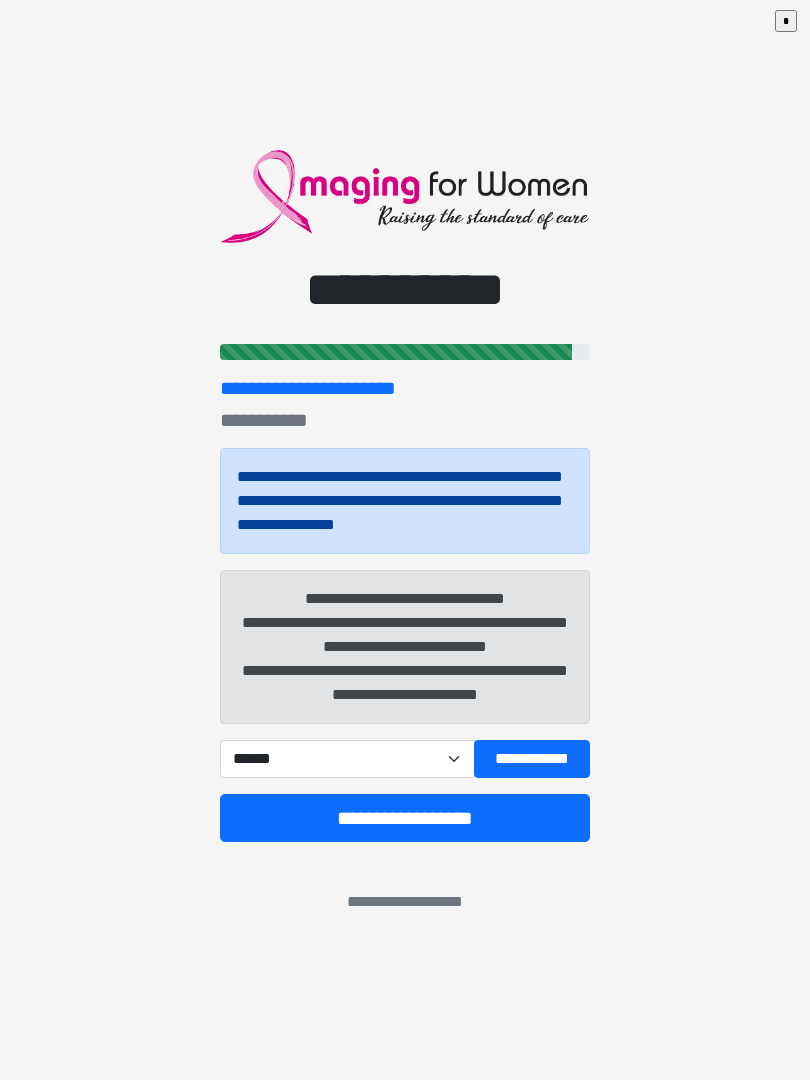 click on "**********" at bounding box center (405, 818) 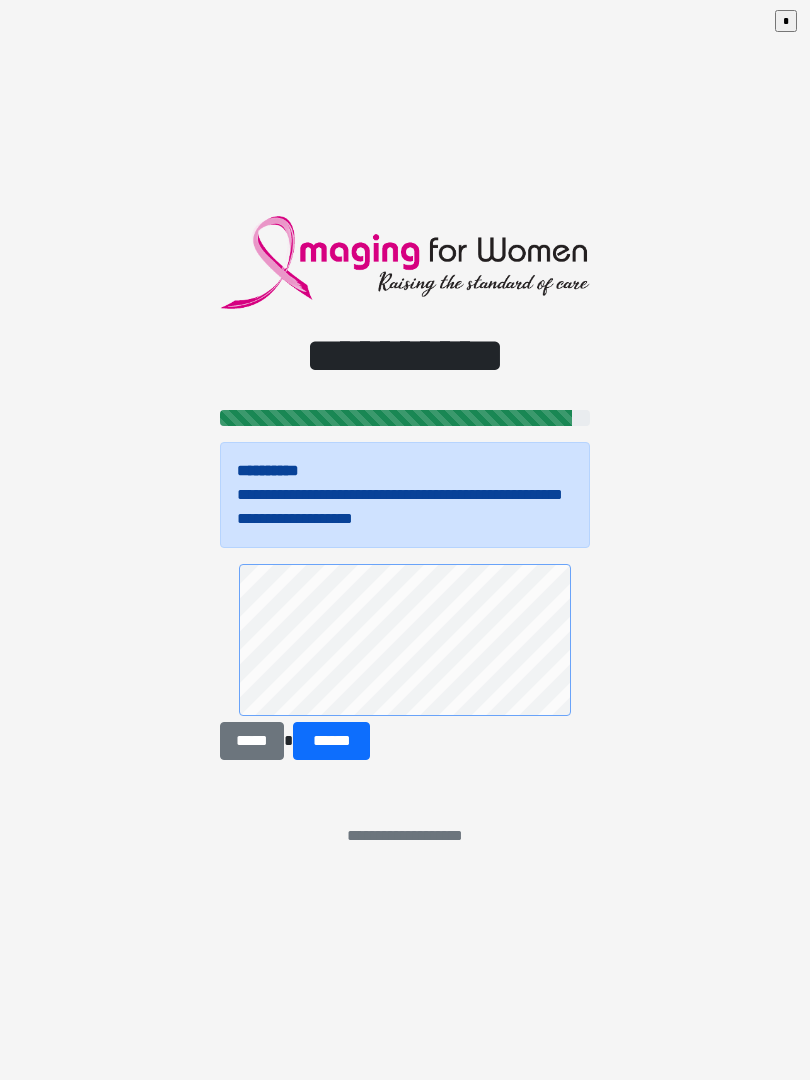 click on "******" at bounding box center [331, 741] 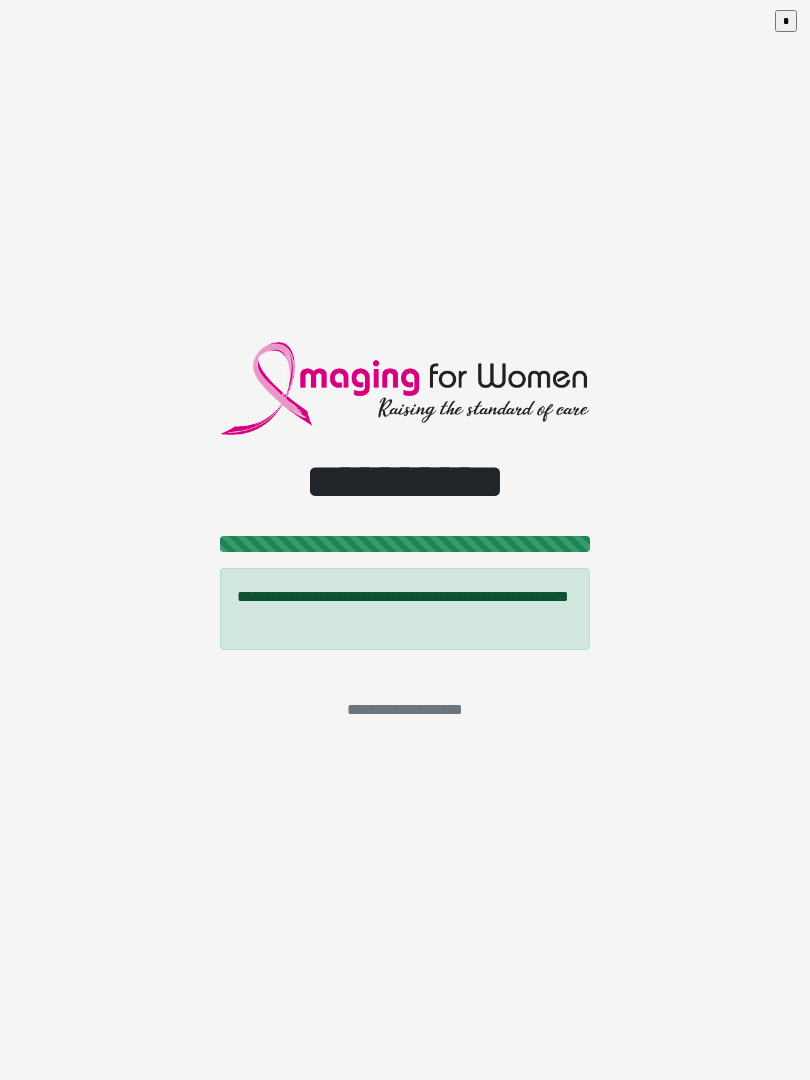 click on "*" at bounding box center [786, 21] 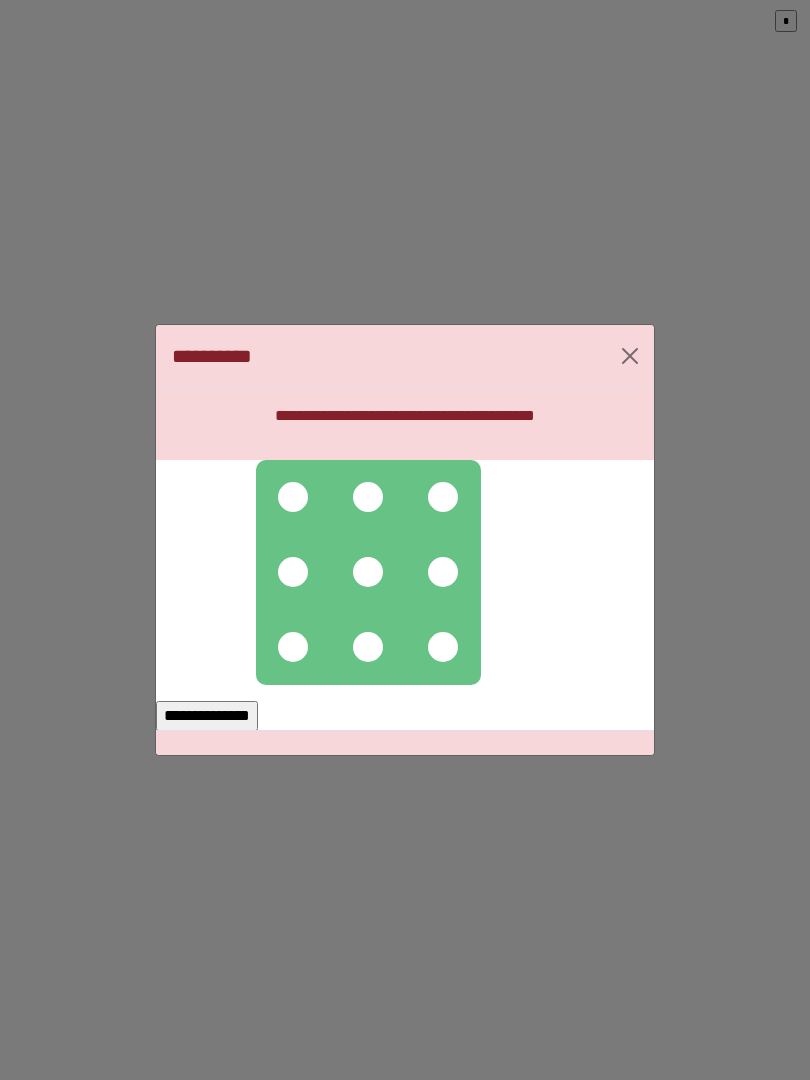 click at bounding box center [293, 497] 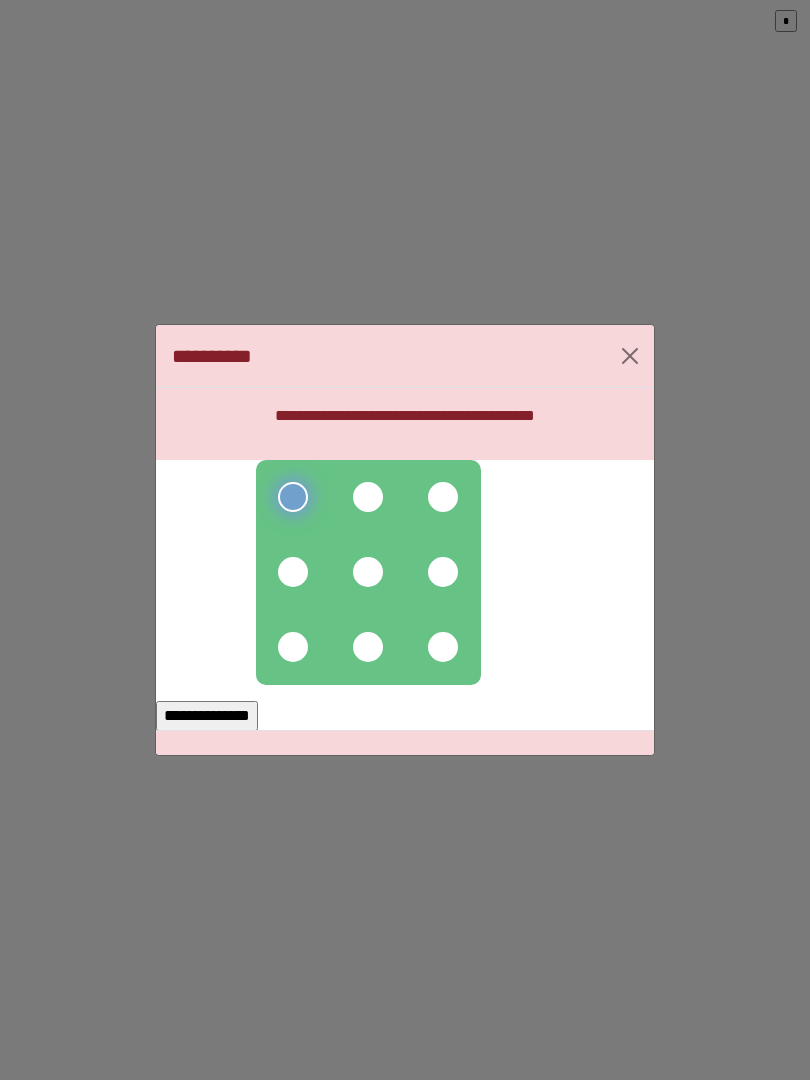 click at bounding box center [368, 497] 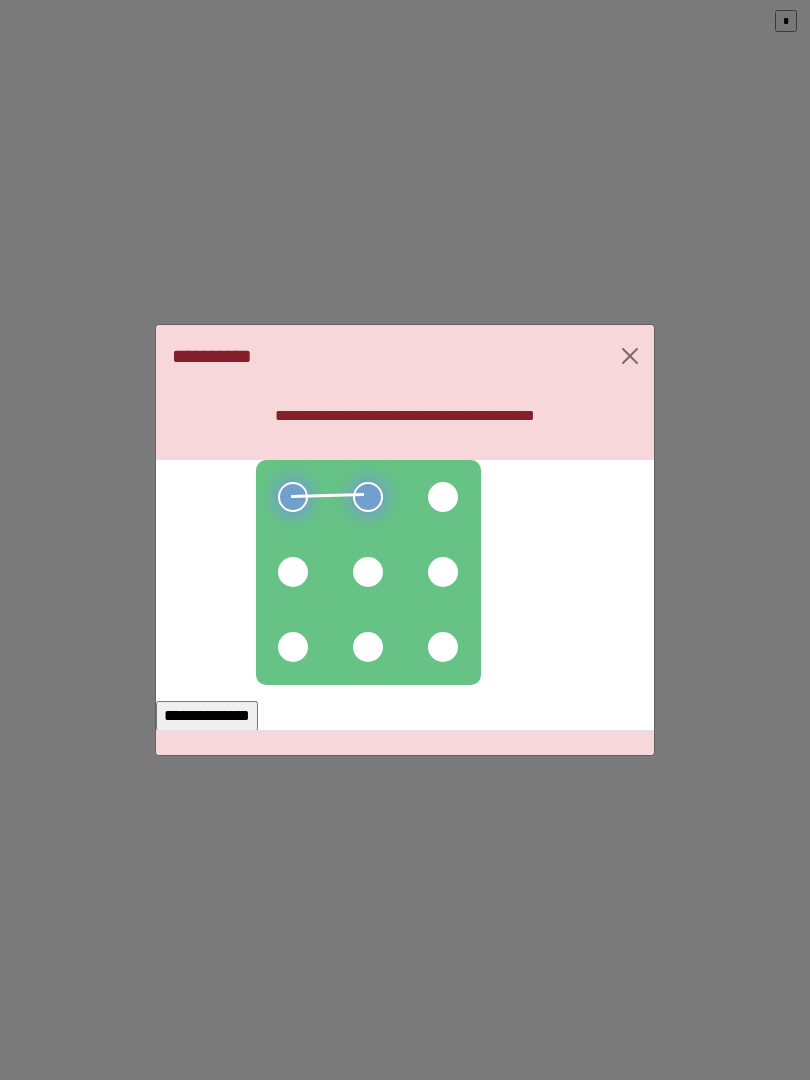 click at bounding box center (443, 497) 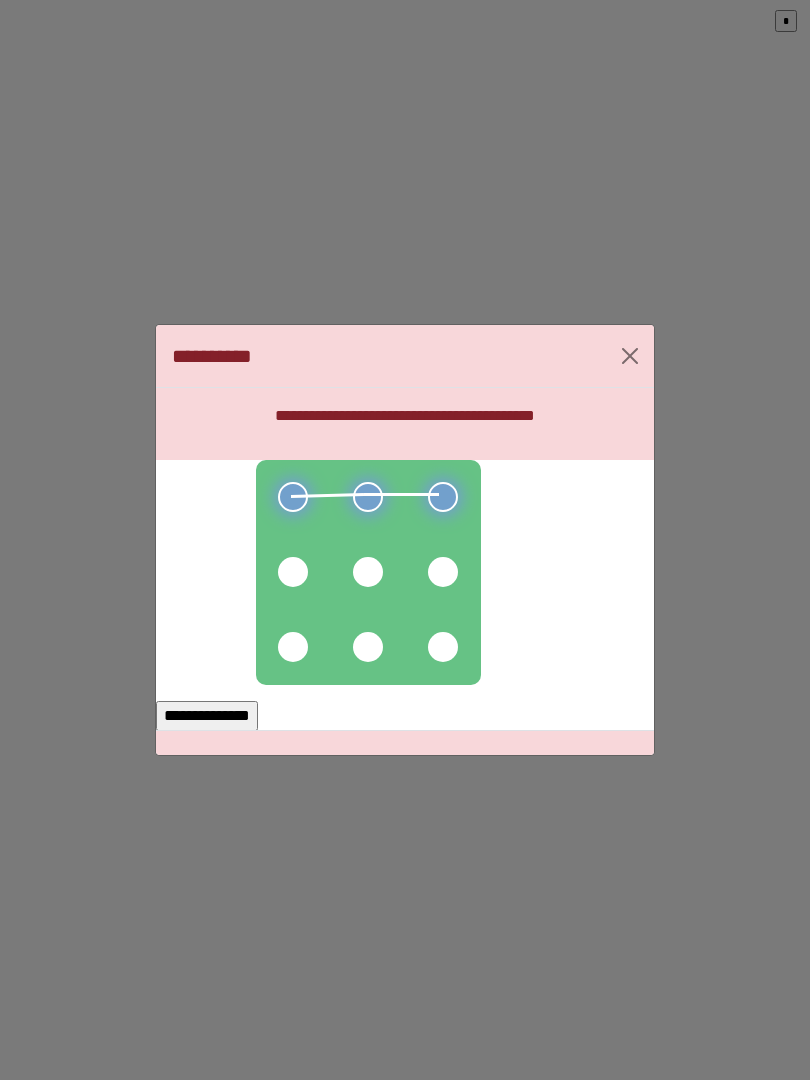 click at bounding box center [443, 572] 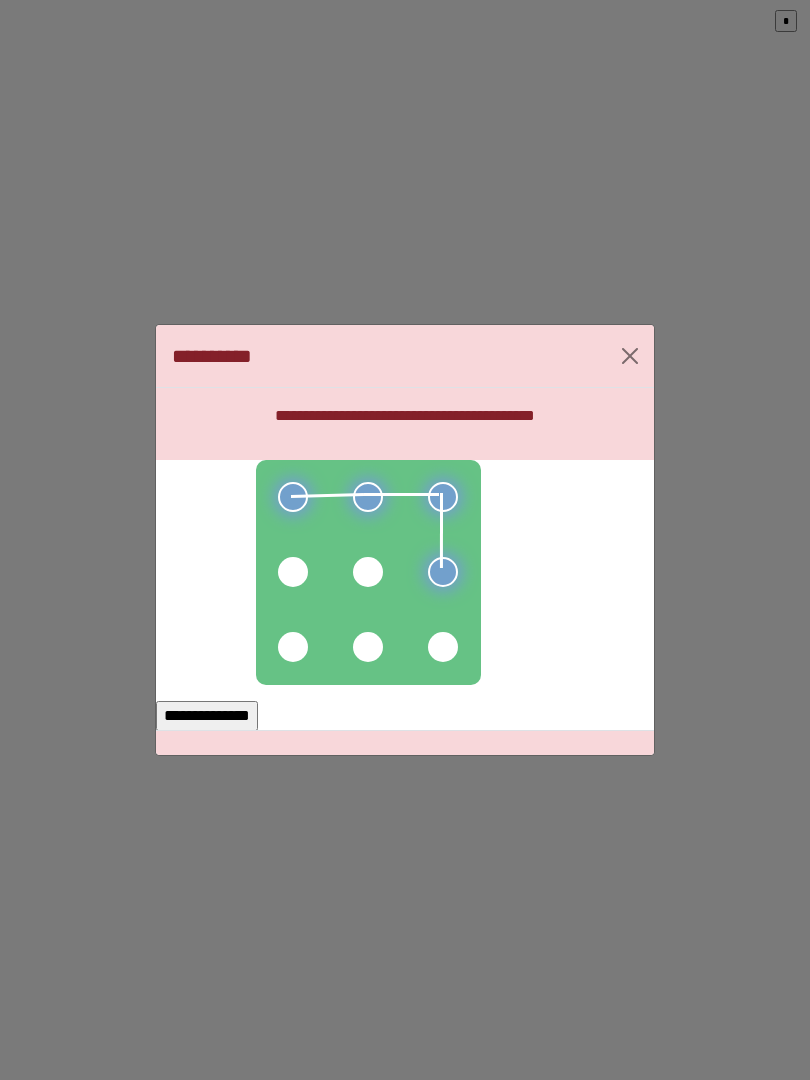 click at bounding box center (368, 572) 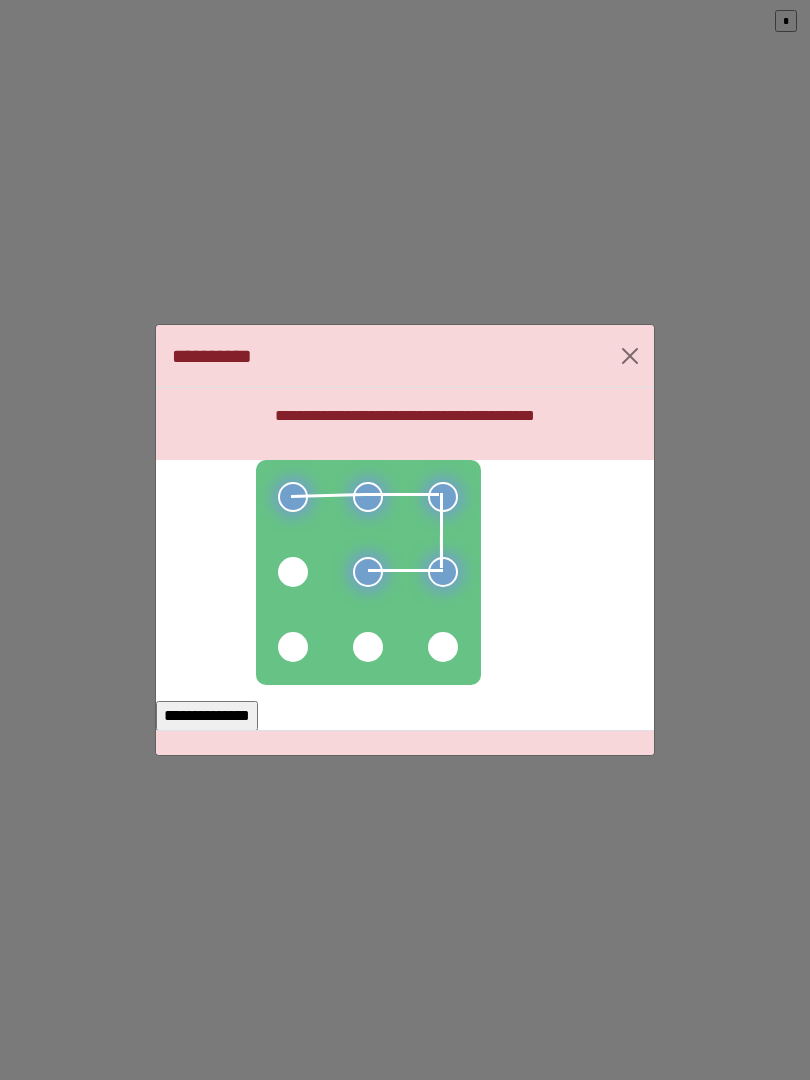 click at bounding box center [293, 572] 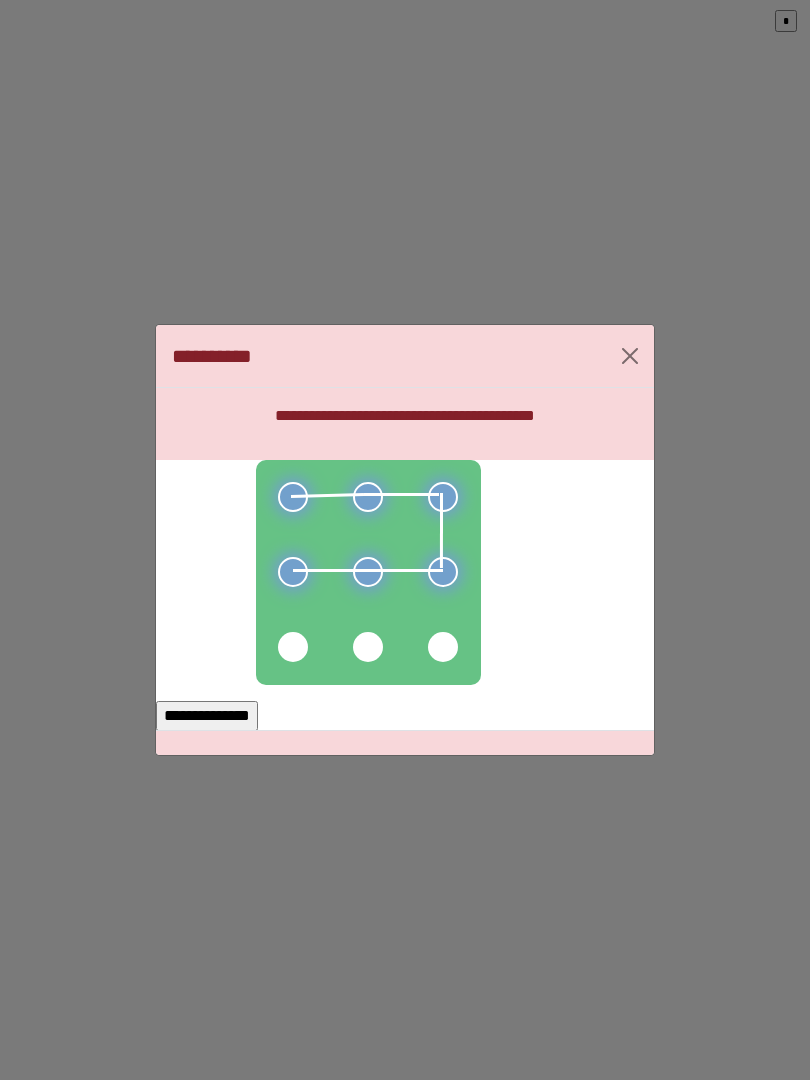 click on "**********" at bounding box center (207, 716) 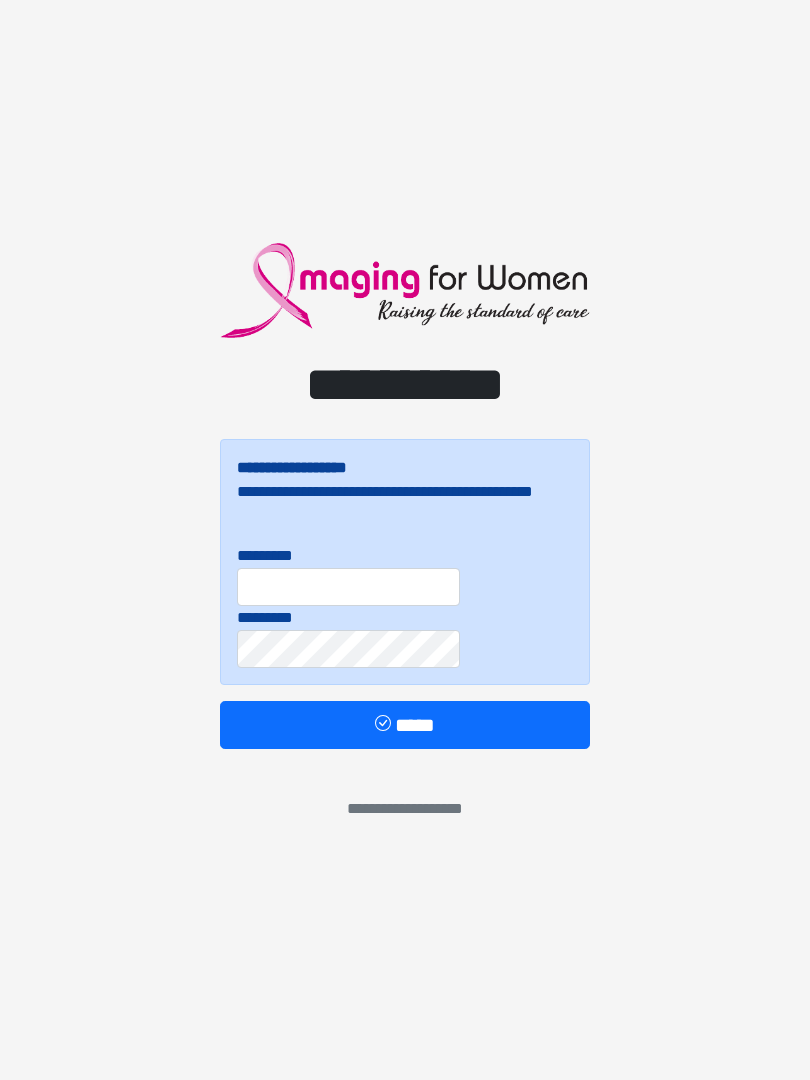 scroll, scrollTop: 0, scrollLeft: 0, axis: both 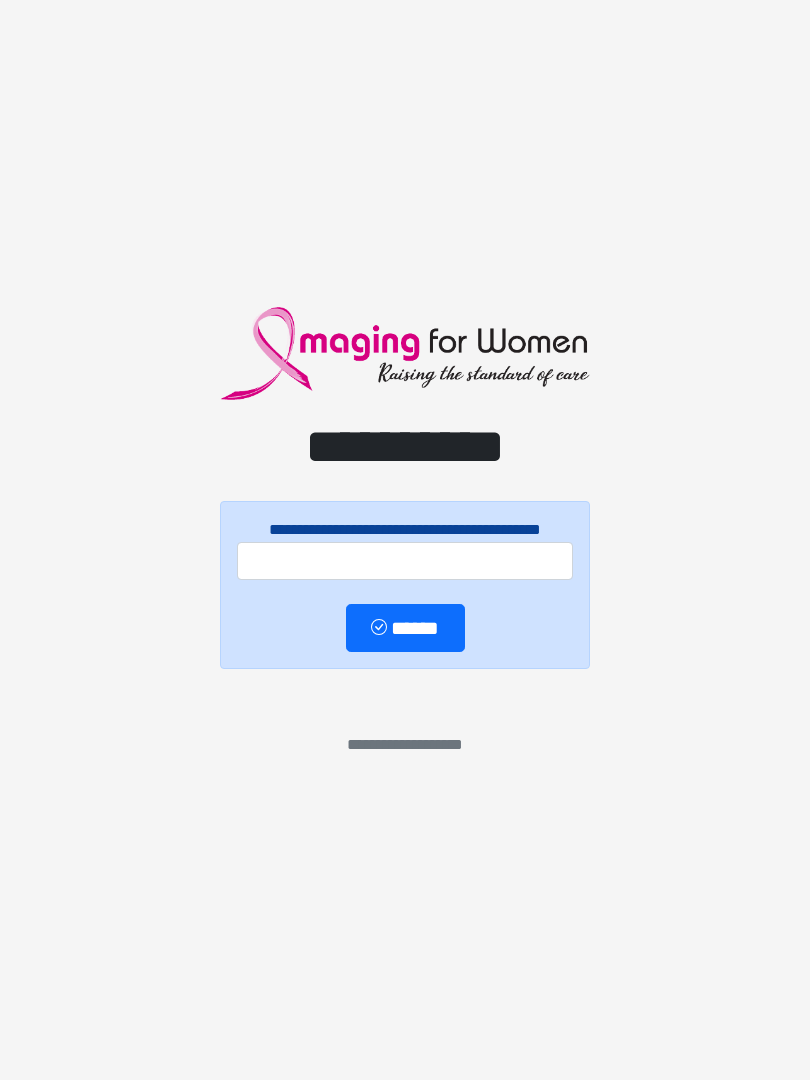 click on "**********" at bounding box center (405, 540) 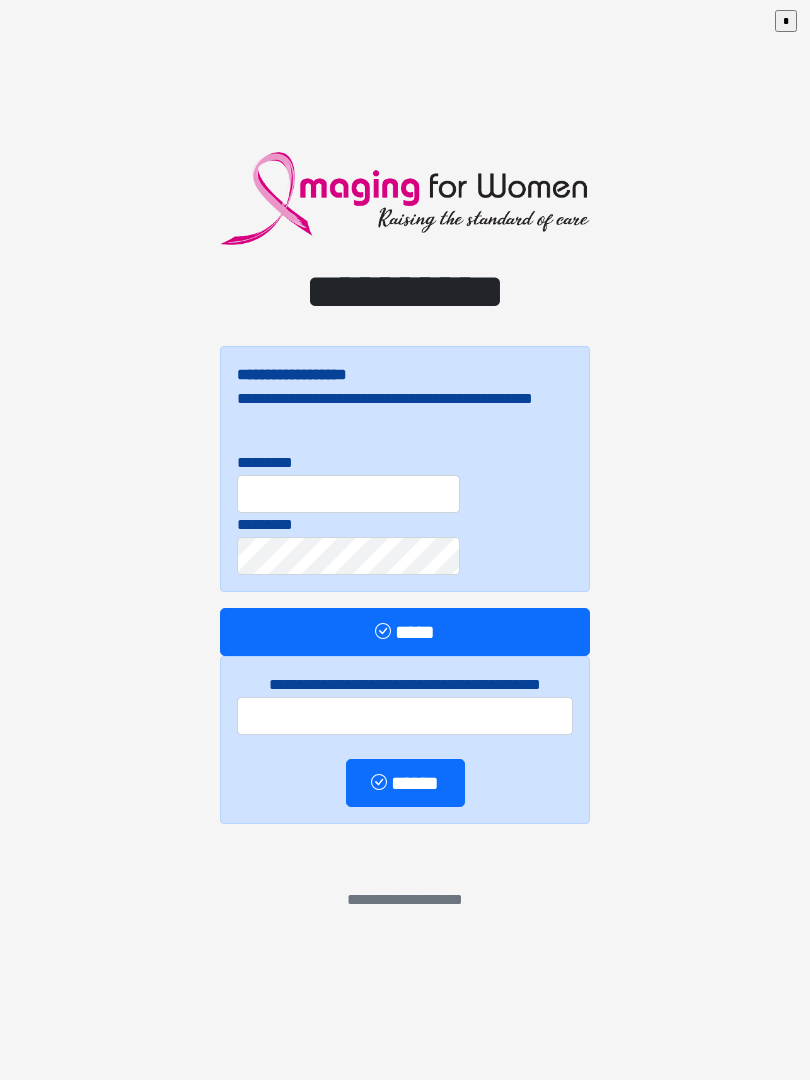 scroll, scrollTop: 0, scrollLeft: 0, axis: both 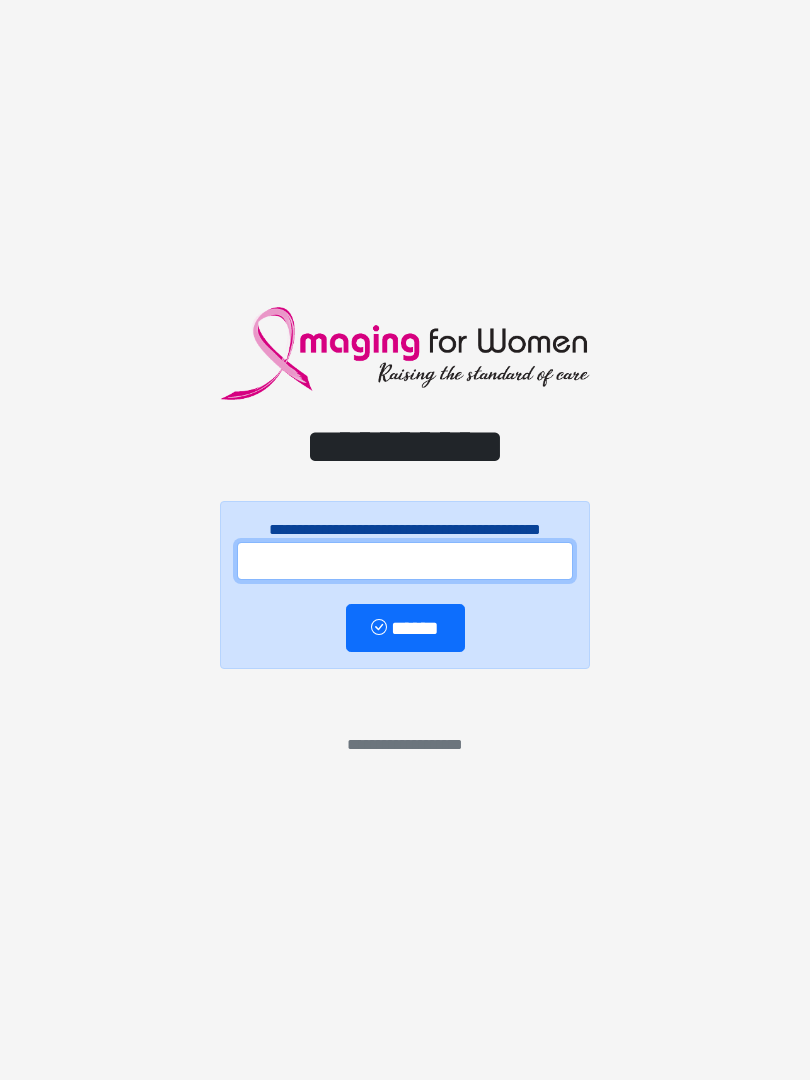 click at bounding box center [405, 561] 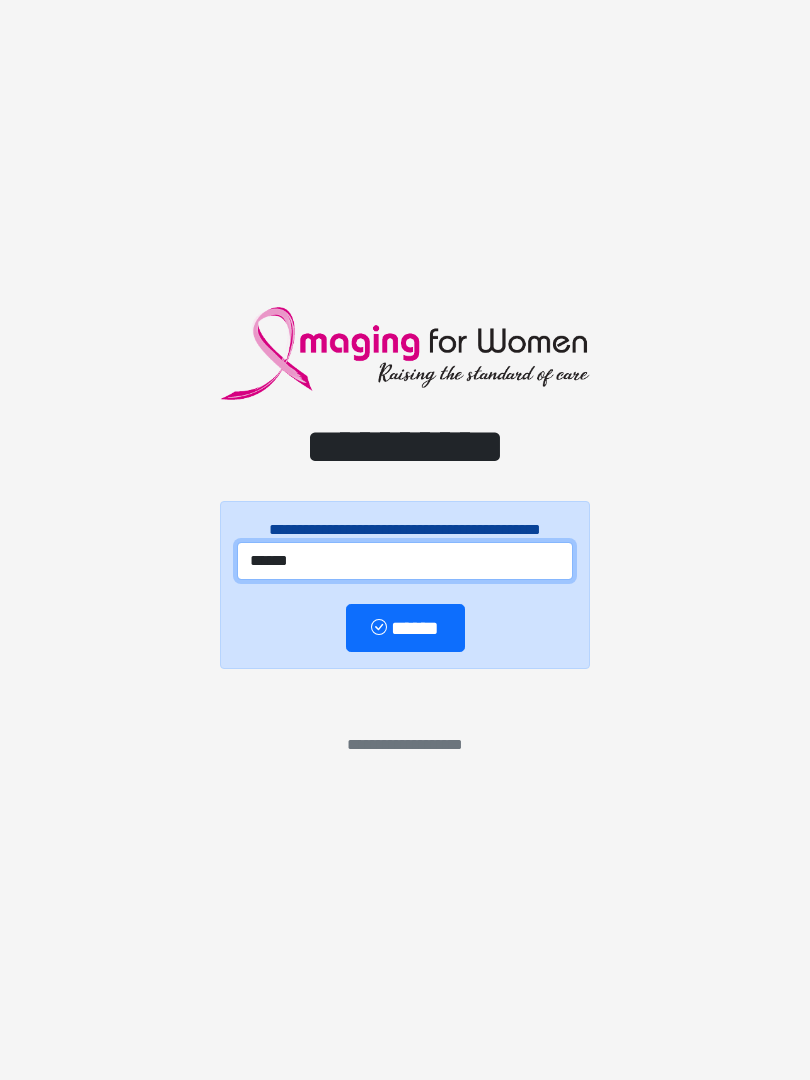type on "******" 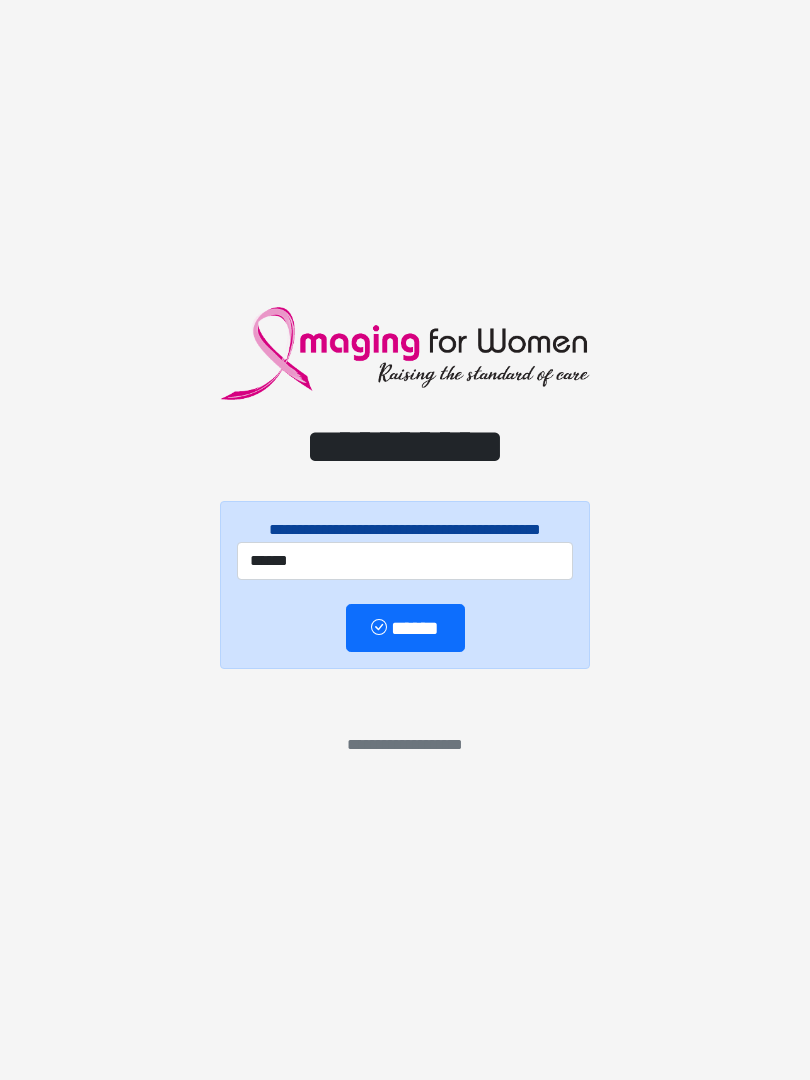 click on "******" at bounding box center (405, 628) 